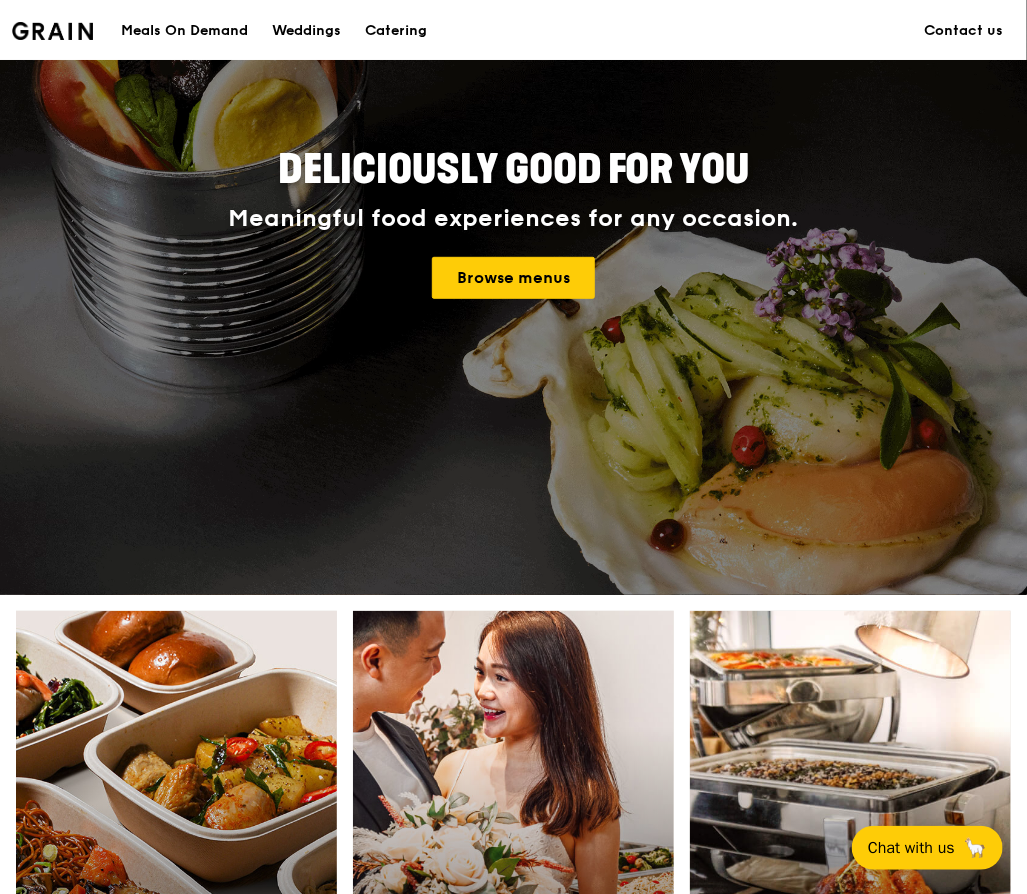 scroll, scrollTop: 400, scrollLeft: 0, axis: vertical 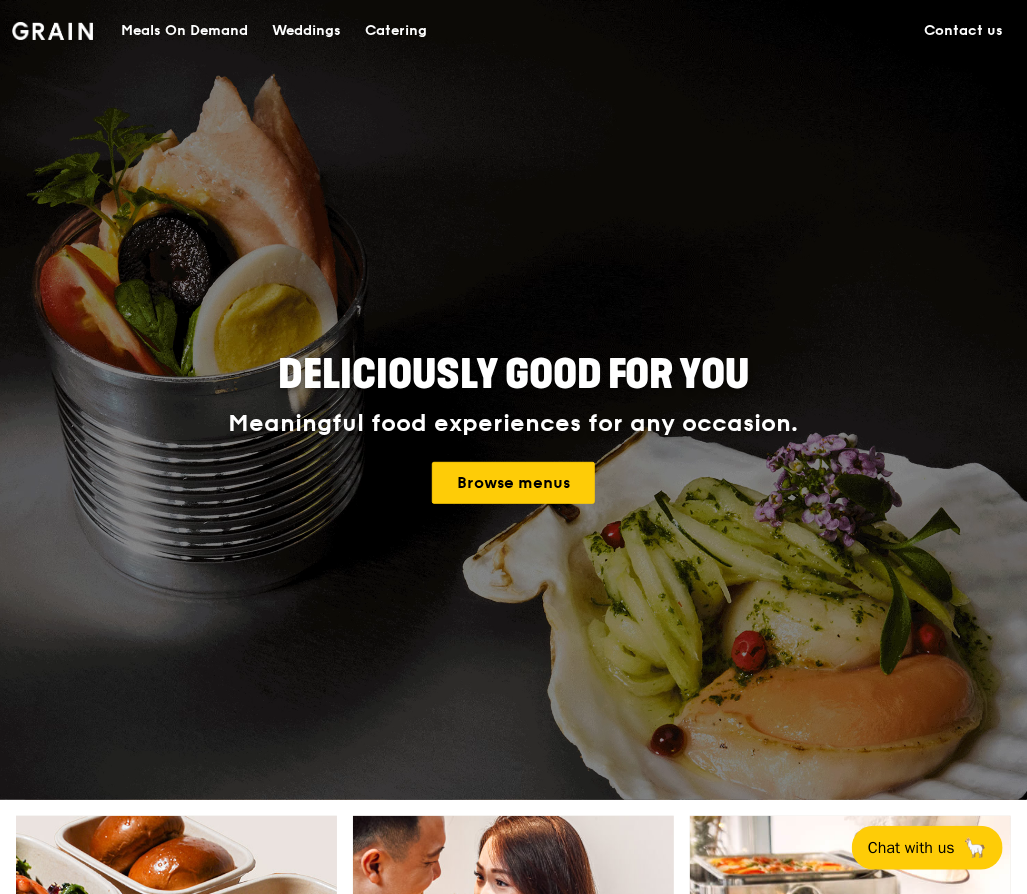 click on "Catering" at bounding box center (396, 31) 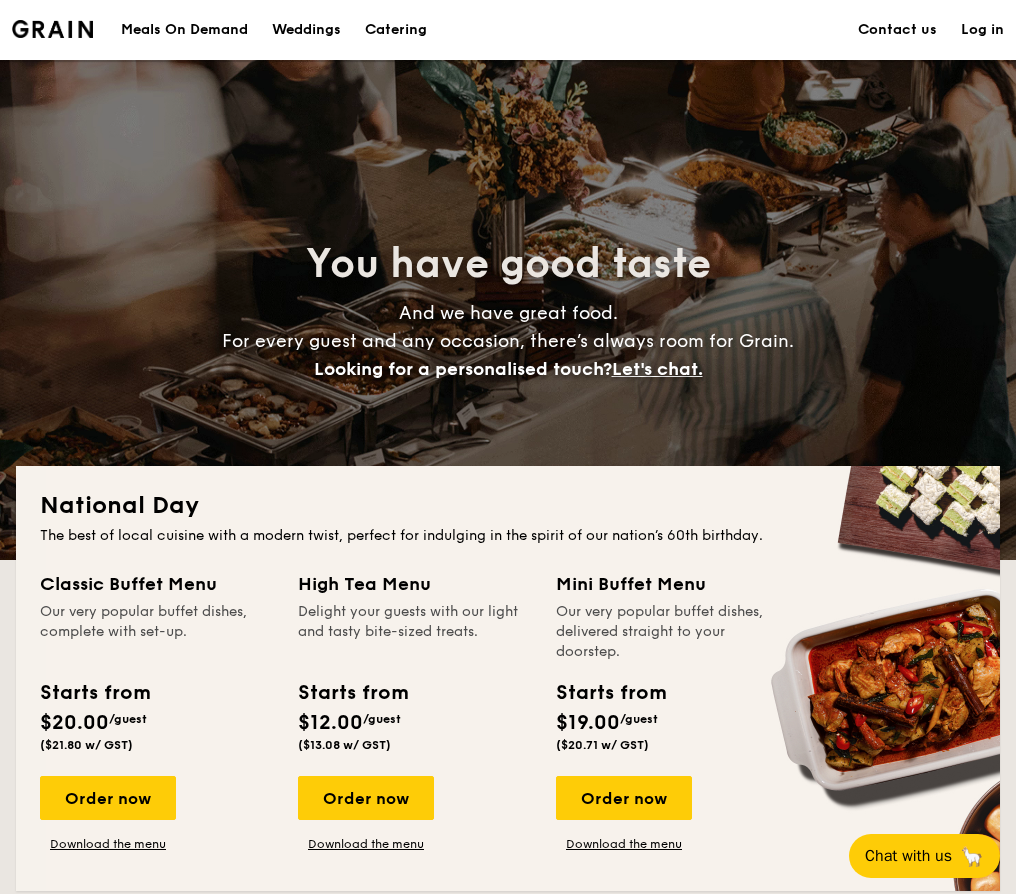 scroll, scrollTop: 400, scrollLeft: 0, axis: vertical 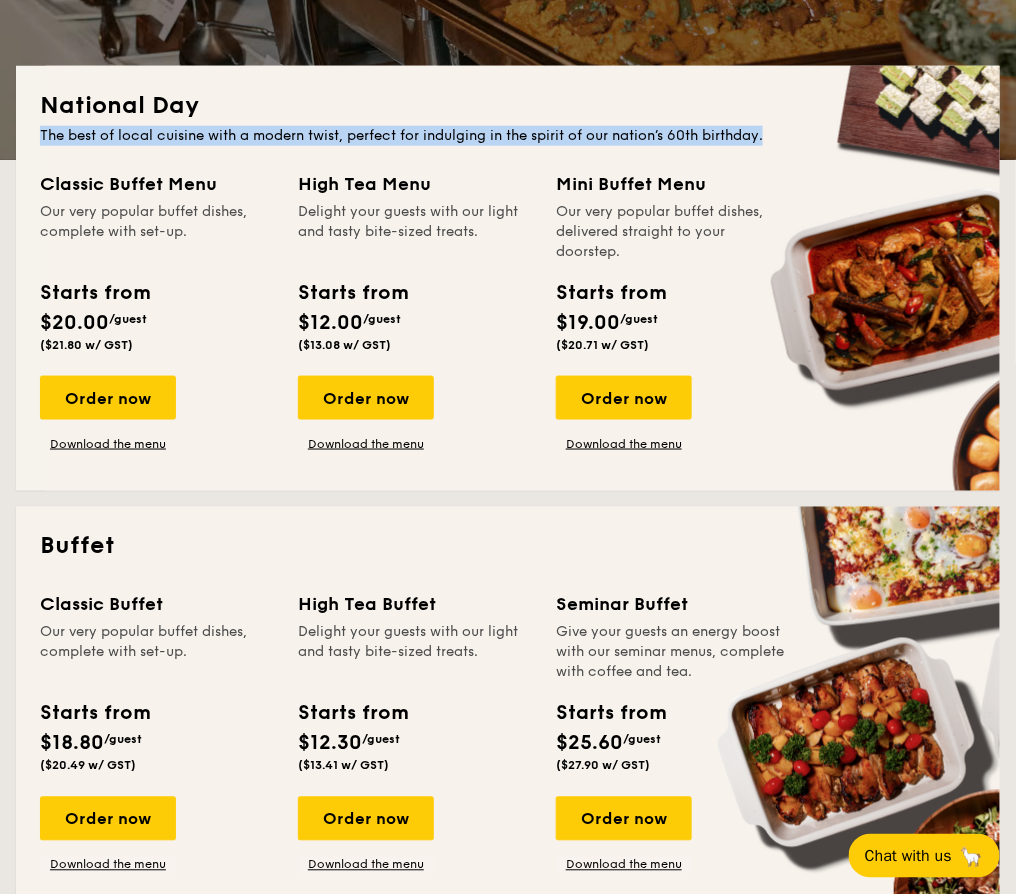 copy on "The best of local cuisine with a modern twist, perfect for indulging in the spirit of our nation’s 60th birthday." 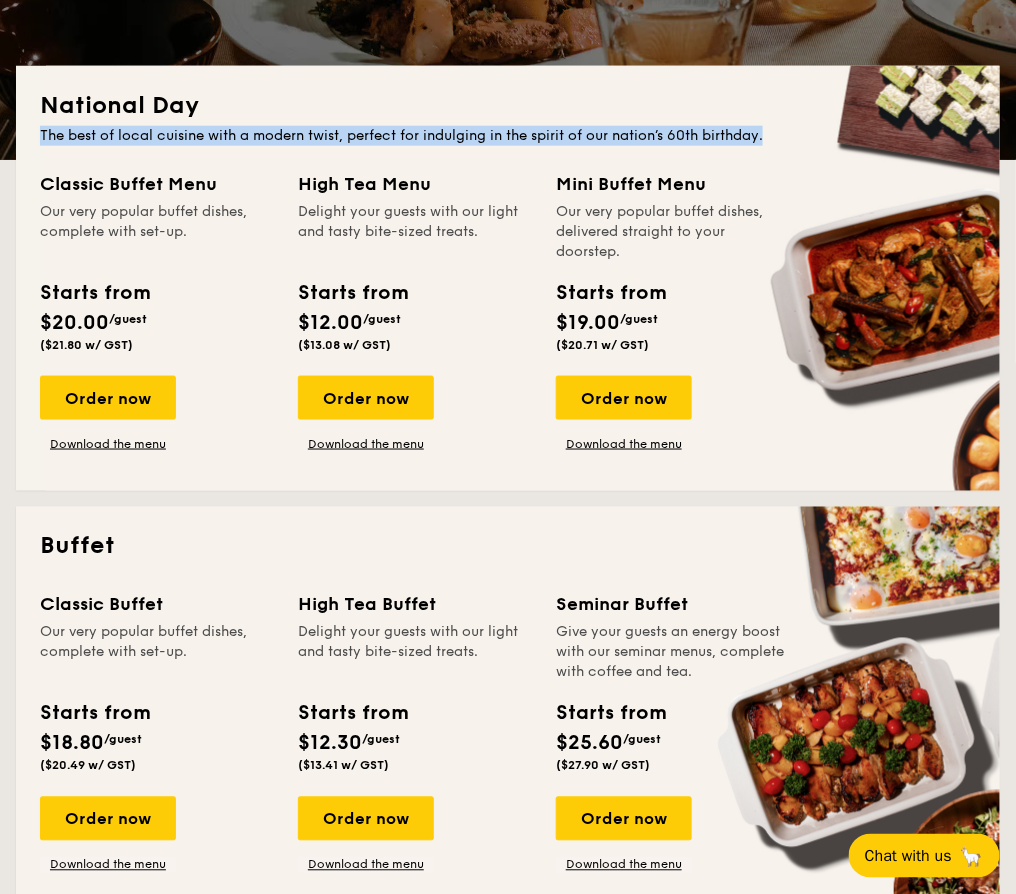 click on "National Day The best of local cuisine with a modern twist, perfect for indulging in the spirit of our nation’s 60th birthday.
Classic Buffet Menu
Our very popular buffet dishes, complete with set-up.
Starts from
$20.00
/guest
($21.80 w/ GST)
Order now
Download the menu
High Tea Menu
Delight your guests with our light and tasty bite-sized treats.
Starts from
$12.00
/guest
($13.08 w/ GST)
Order now
Download the menu
Mini Buffet Menu
Our very popular buffet dishes, delivered straight to your doorstep.
Starts from
$19.00
/guest
($20.71 w/ GST)
Order now
Download the menu" at bounding box center [508, 278] 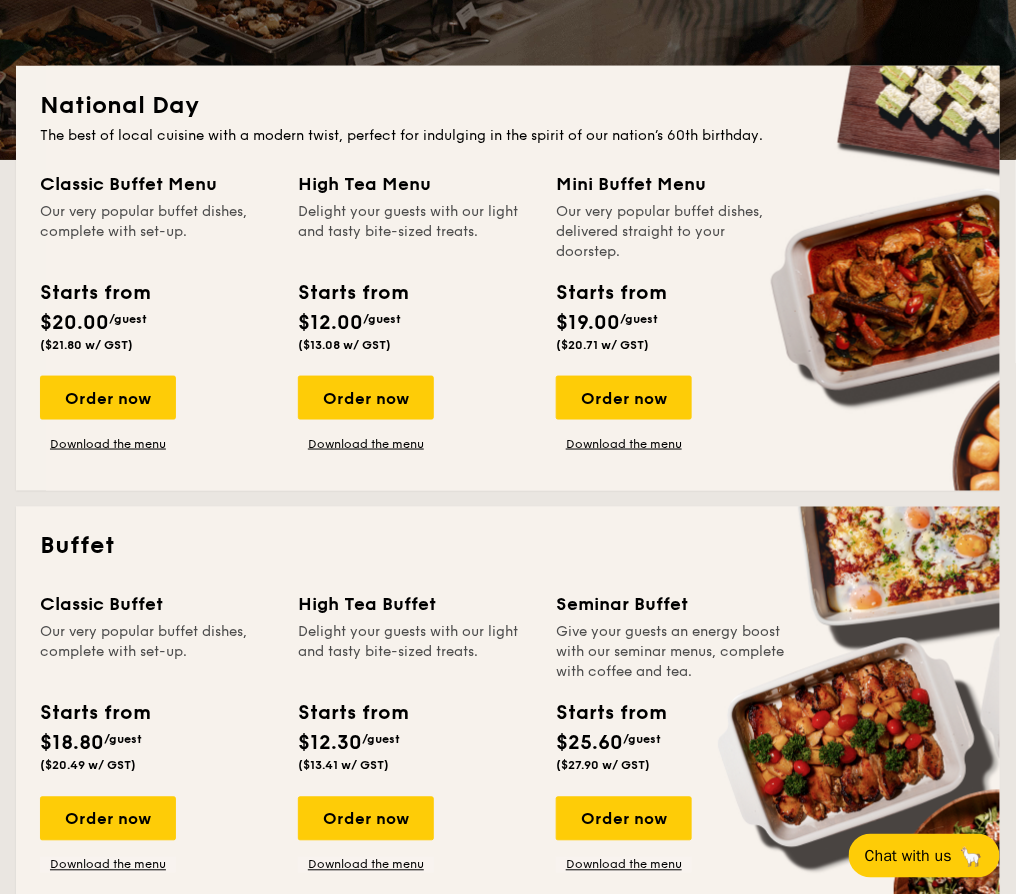 click on "National Day The best of local cuisine with a modern twist, perfect for indulging in the spirit of our nation’s 60th birthday.
Classic Buffet Menu
Our very popular buffet dishes, complete with set-up.
Starts from
$20.00
/guest
($21.80 w/ GST)
Order now
Download the menu
High Tea Menu
Delight your guests with our light and tasty bite-sized treats.
Starts from
$12.00
/guest
($13.08 w/ GST)
Order now
Download the menu
Mini Buffet Menu
Our very popular buffet dishes, delivered straight to your doorstep.
Starts from
$19.00
/guest
($20.71 w/ GST)
Order now
Download the menu" at bounding box center [508, 278] 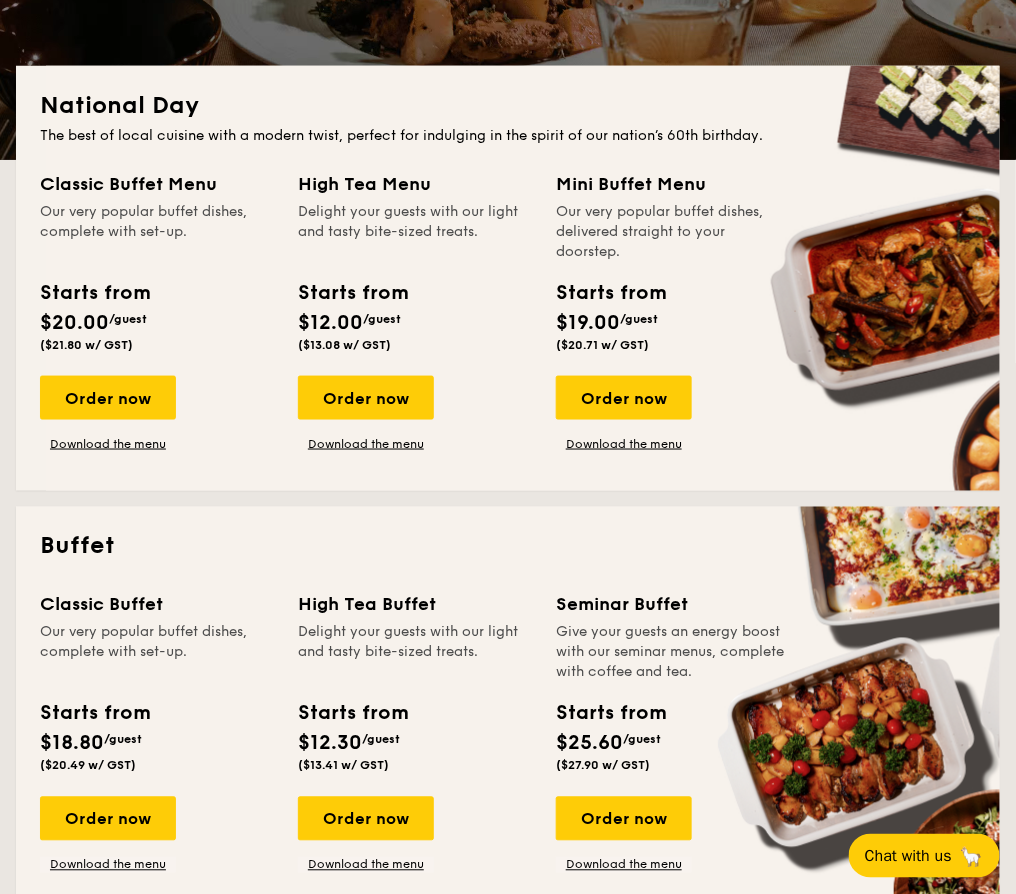 drag, startPoint x: 99, startPoint y: 405, endPoint x: 195, endPoint y: 278, distance: 159.20113 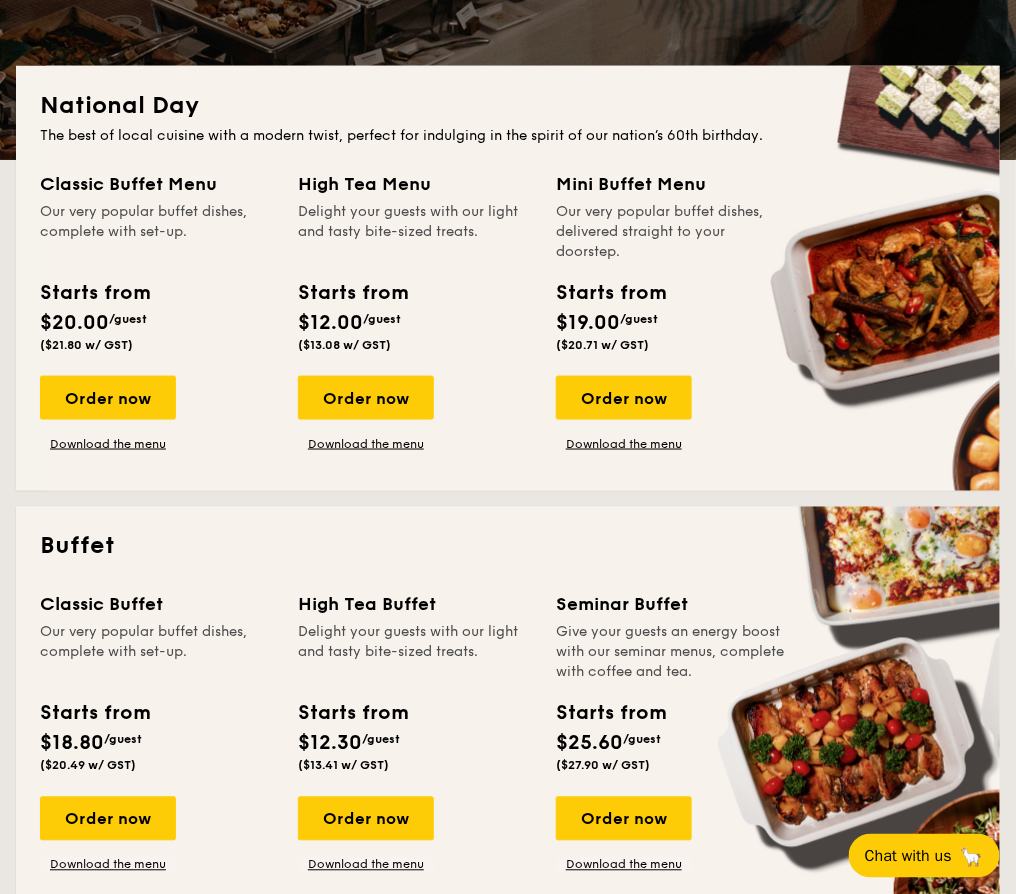 click on "Starts from
$20.00
/guest
($21.80 w/ GST)" at bounding box center [157, 319] 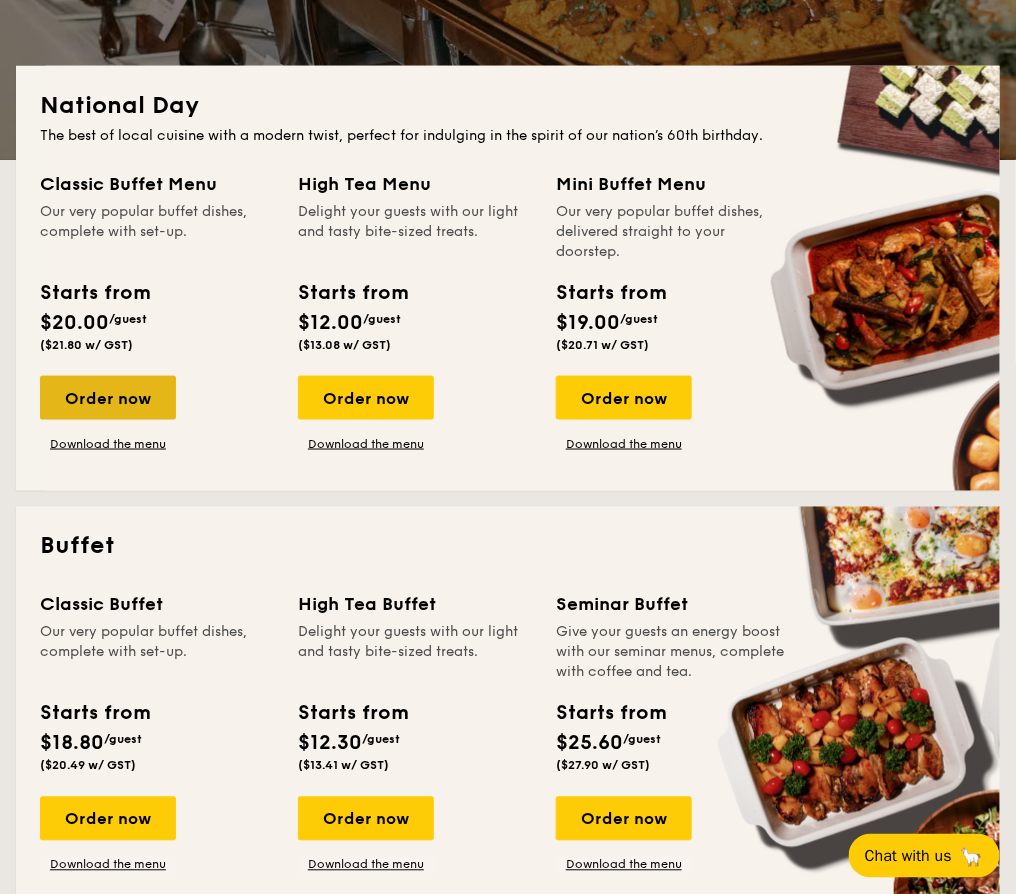 click on "Order now" at bounding box center [108, 398] 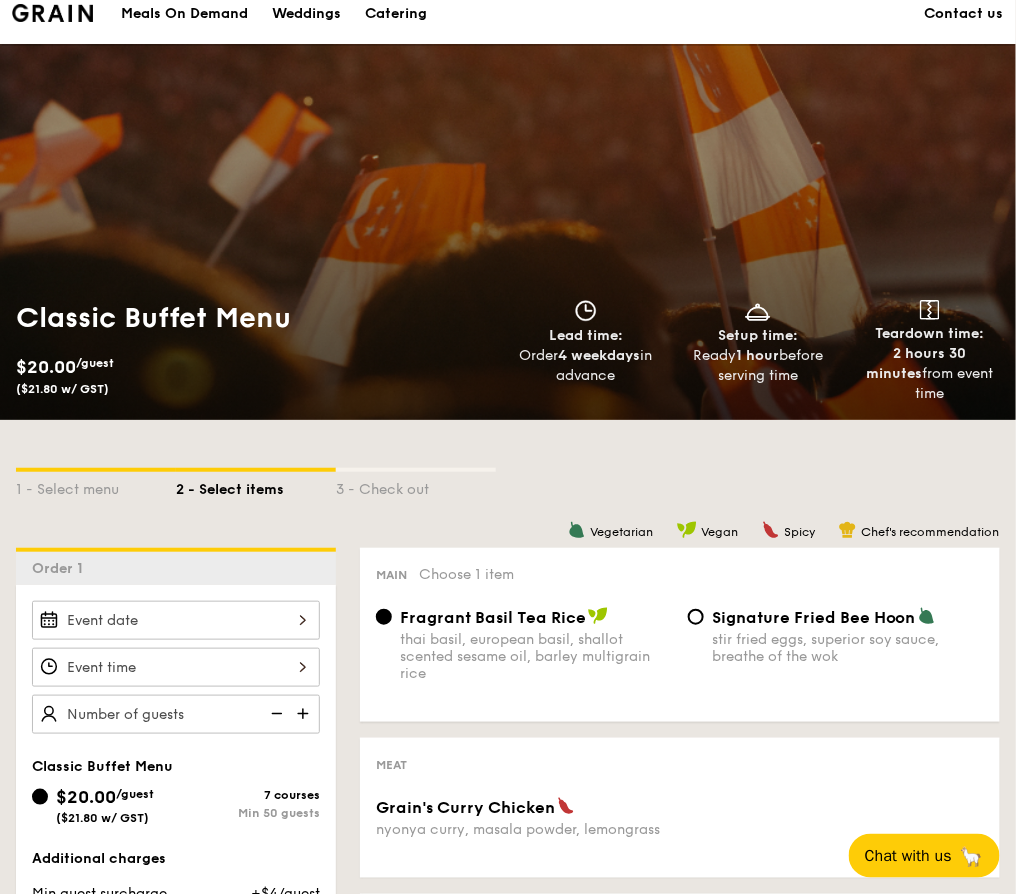 scroll, scrollTop: 0, scrollLeft: 0, axis: both 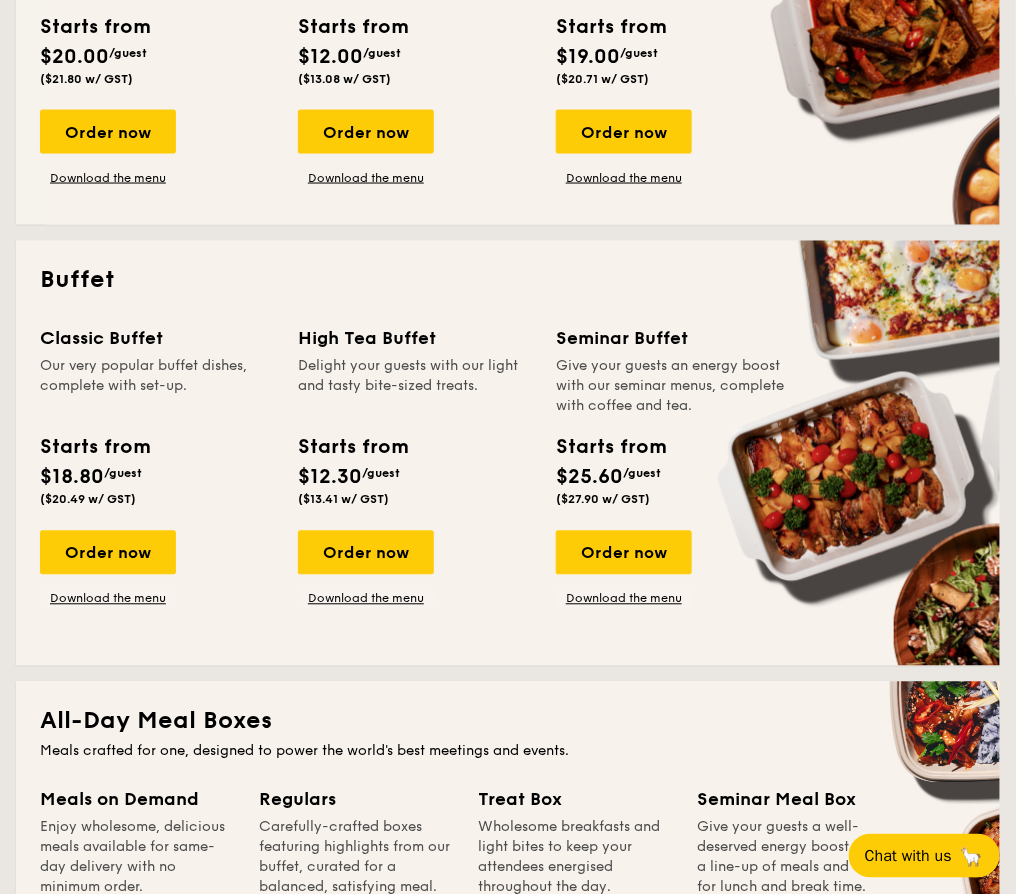 drag, startPoint x: 553, startPoint y: 329, endPoint x: 700, endPoint y: 329, distance: 147 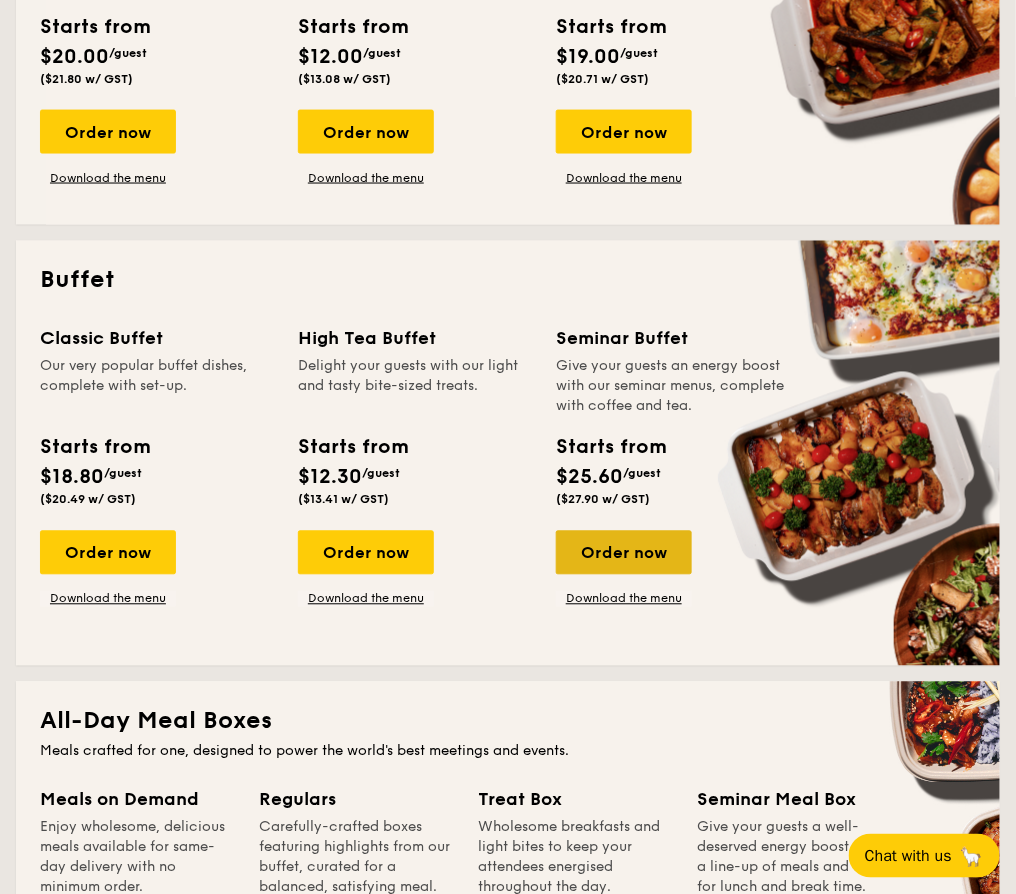 click on "Order now" at bounding box center (624, 553) 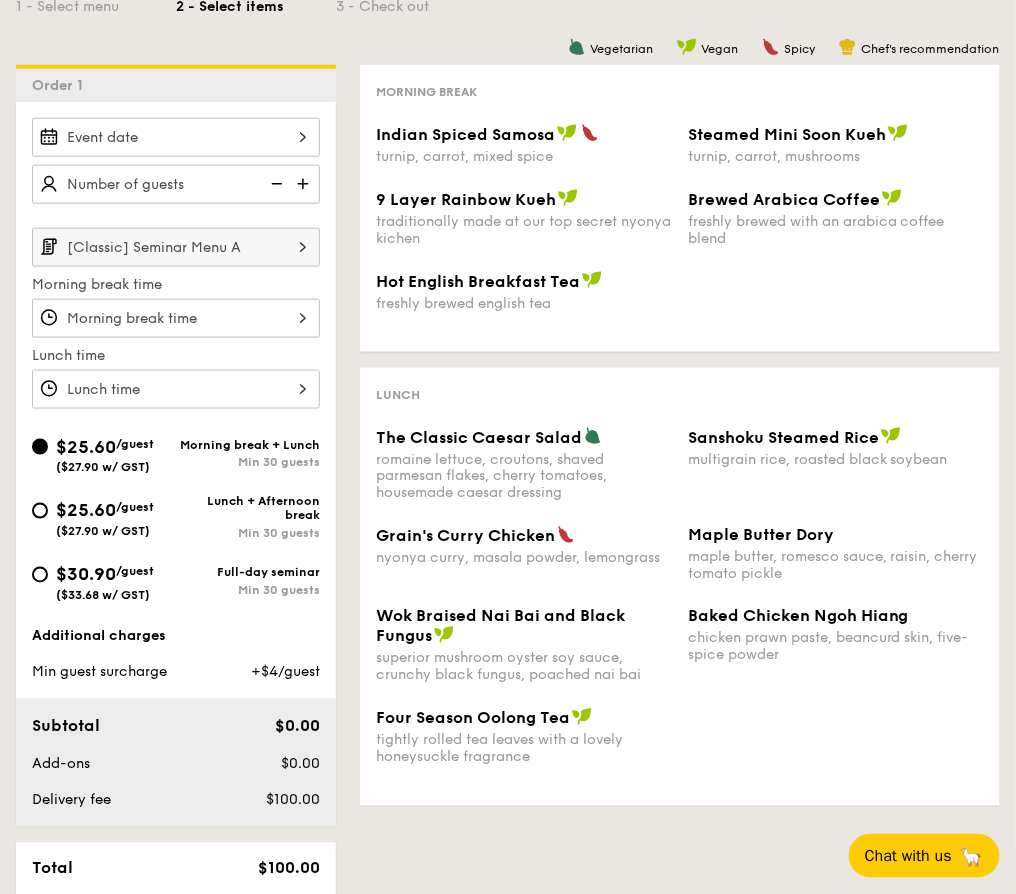 scroll, scrollTop: 400, scrollLeft: 0, axis: vertical 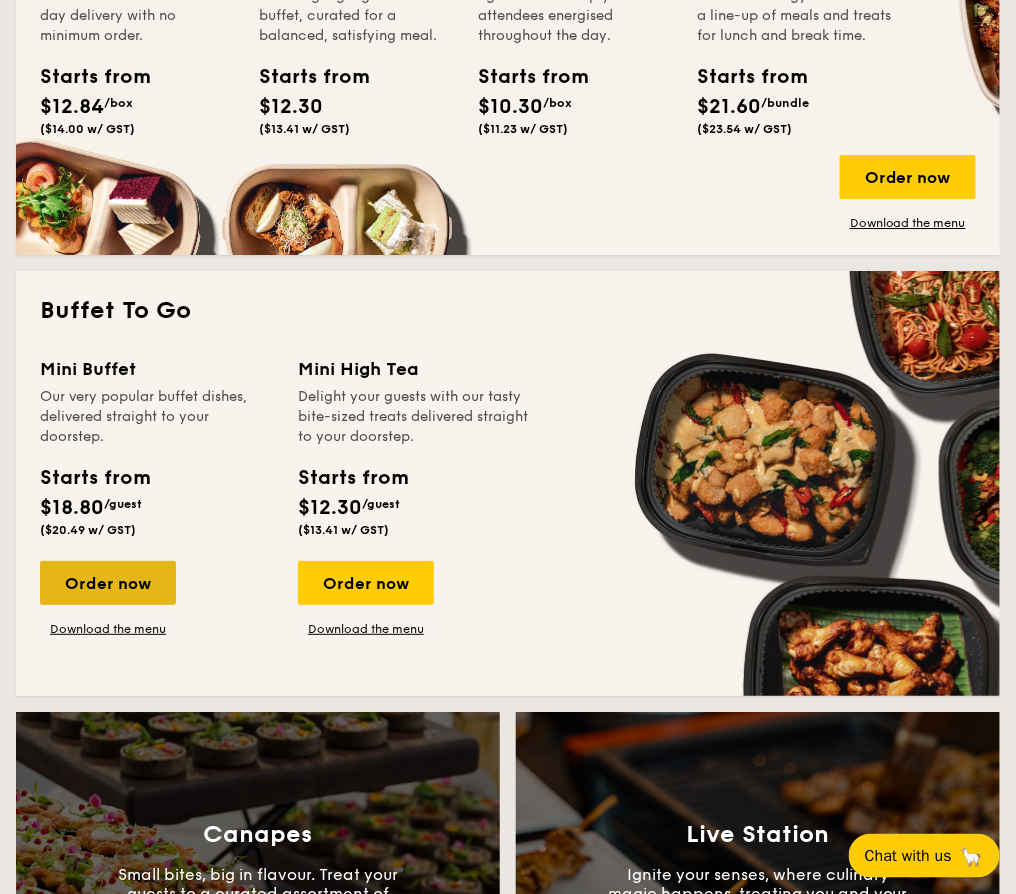click on "Order now" at bounding box center [108, 583] 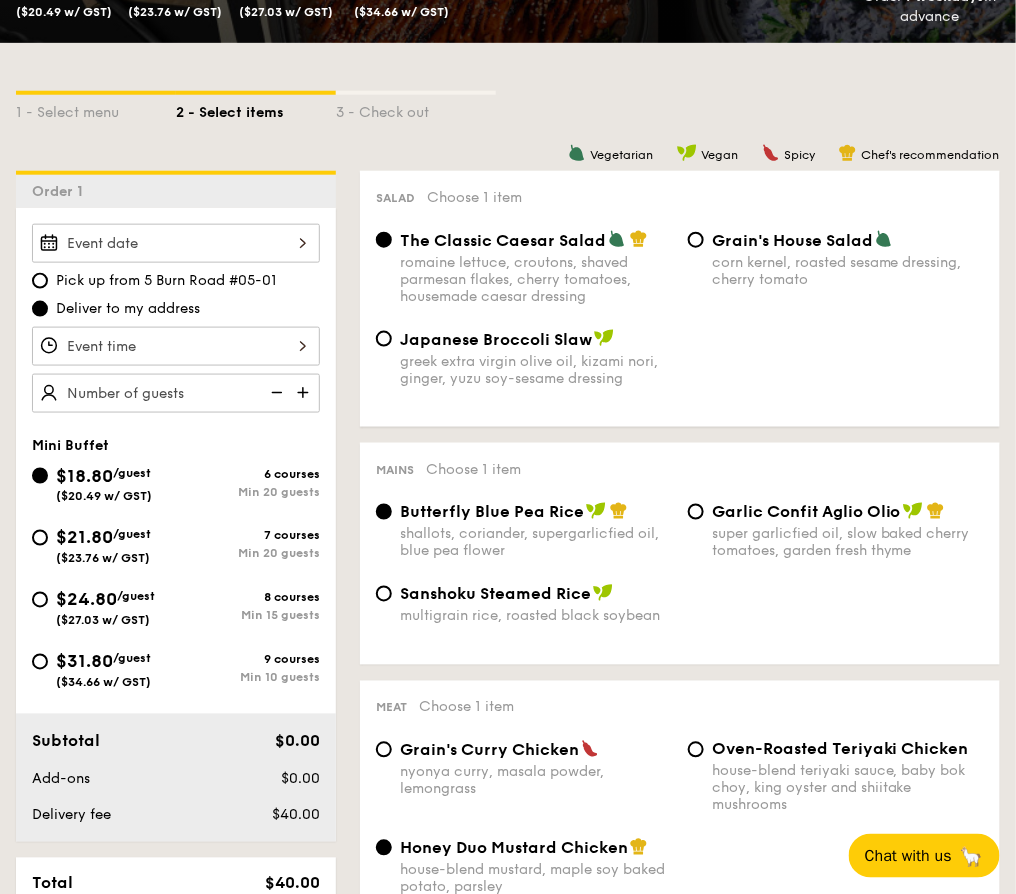 scroll, scrollTop: 266, scrollLeft: 0, axis: vertical 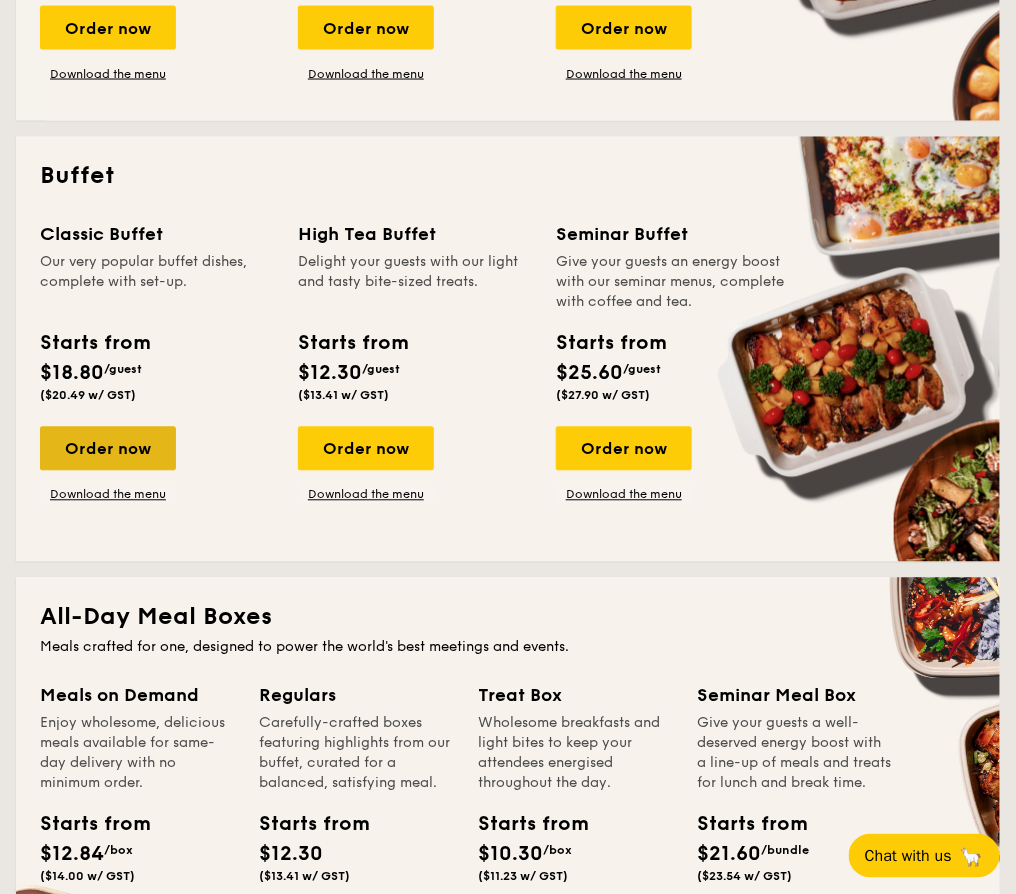 click on "Order now" at bounding box center [108, 449] 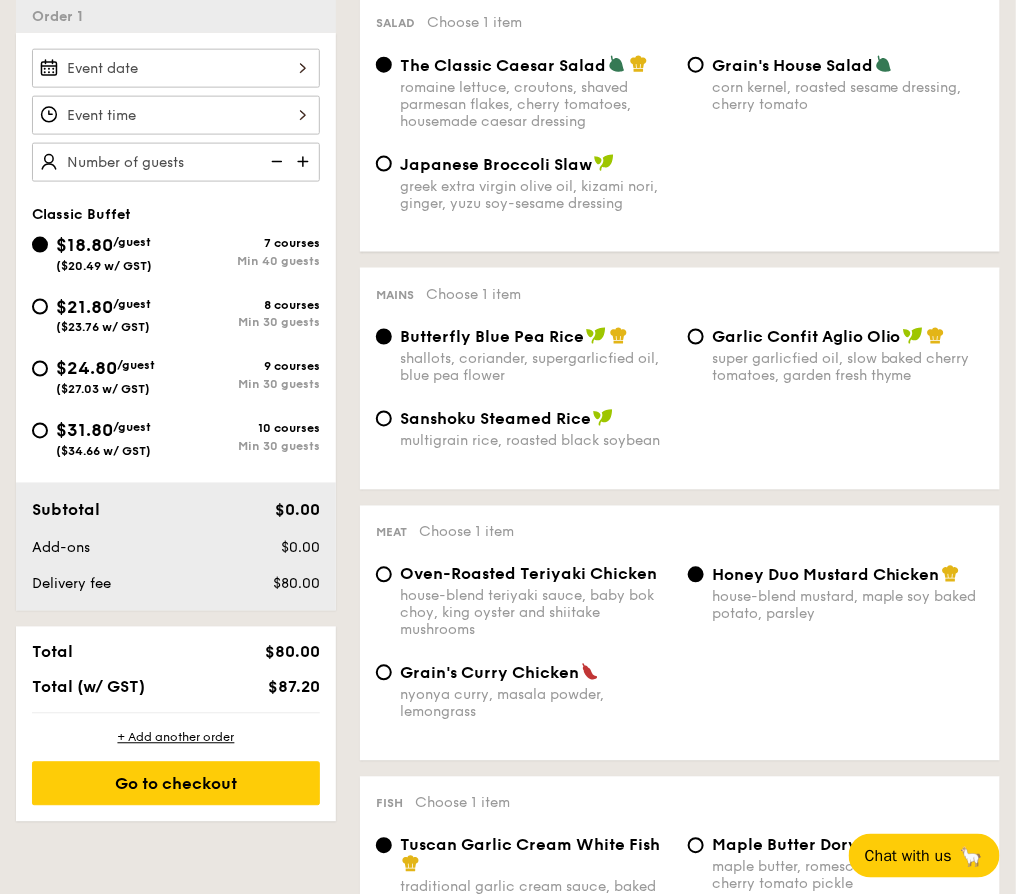 scroll, scrollTop: 400, scrollLeft: 0, axis: vertical 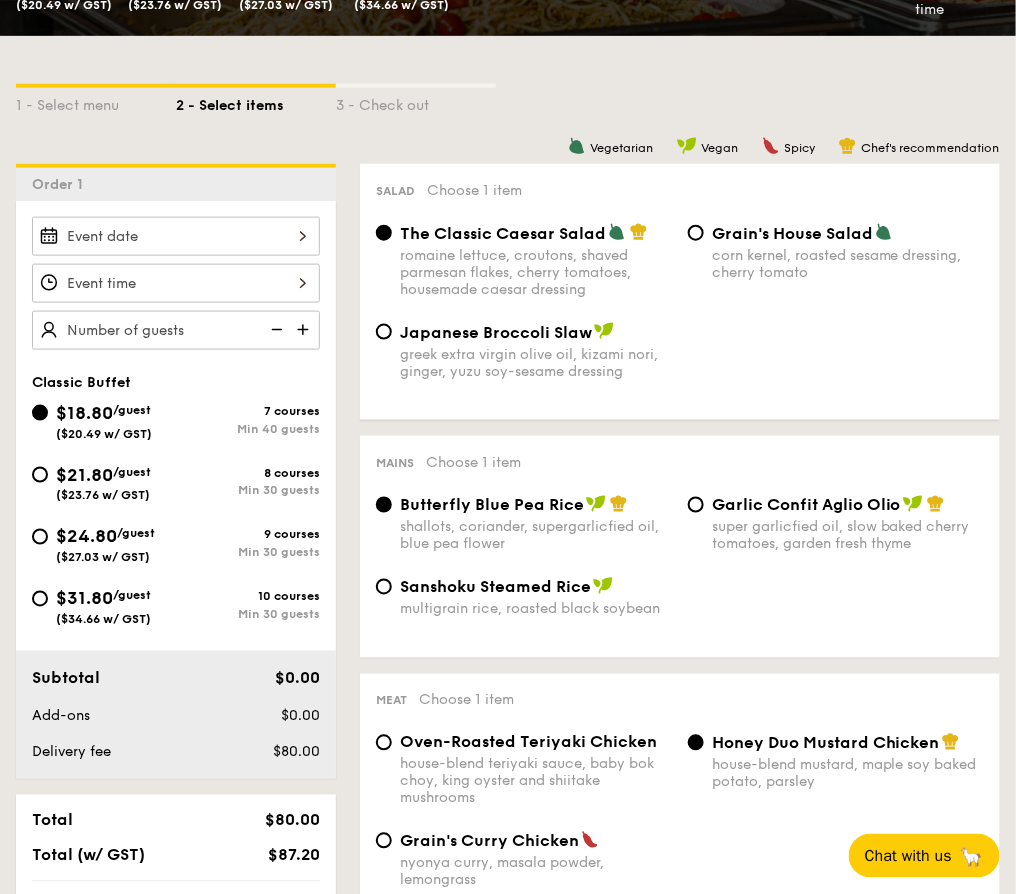 copy on "Salad
Choose 1 item
The Classic Caesar Salad romaine lettuce, croutons, shaved parmesan flakes, cherry tomatoes, housemade caesar dressing Grain's House Salad corn kernel, roasted sesame dressing, cherry tomato Japanese Broccoli Slaw greek extra virgin olive oil, kizami nori, ginger, yuzu soy-sesame dressing" 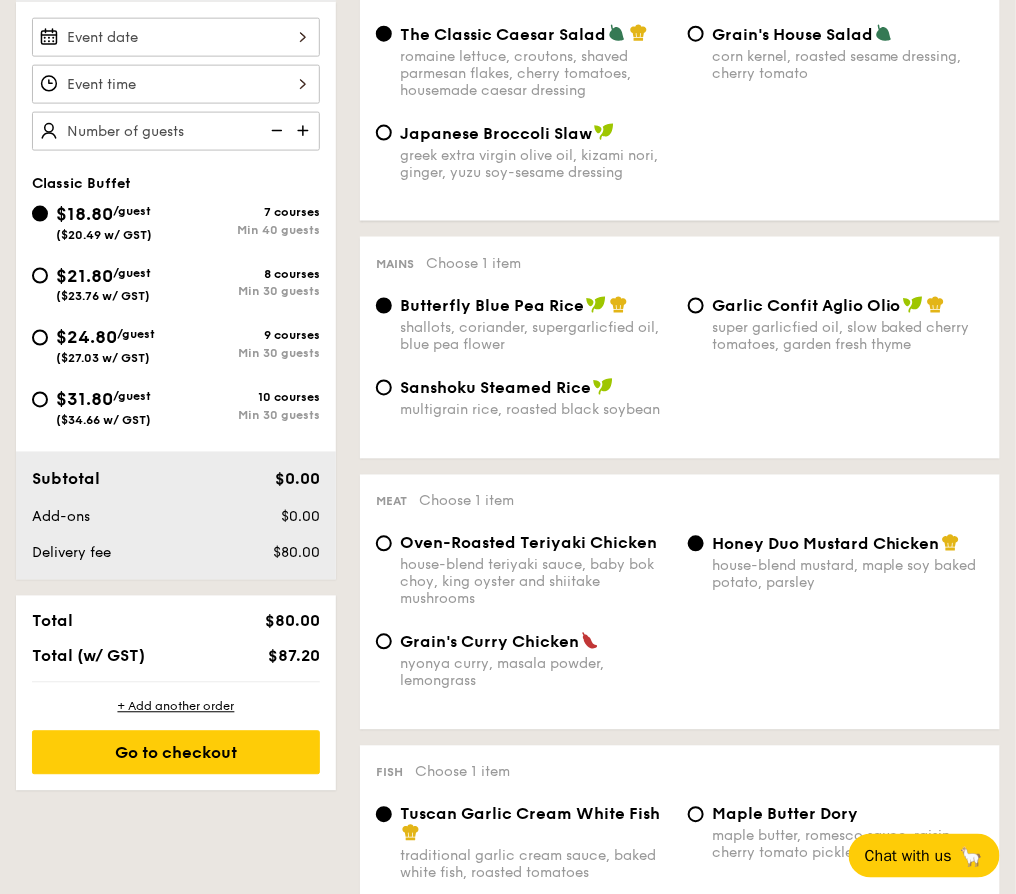 scroll, scrollTop: 666, scrollLeft: 0, axis: vertical 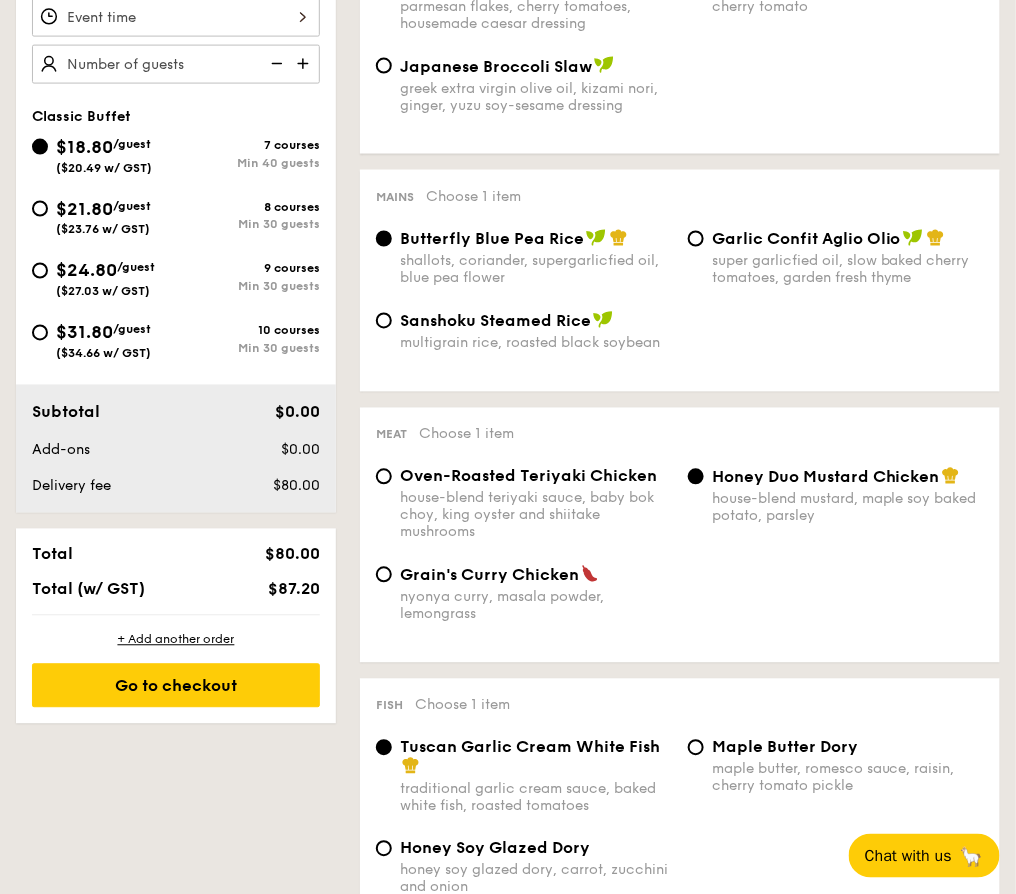 copy on "Meat
Choose 1 item
Oven-Roasted Teriyaki Chicken house-blend teriyaki sauce, baby bok choy, king oyster and shiitake mushrooms Honey Duo Mustard Chicken house-blend mustard, maple soy baked potato, parsley Grain's Curry Chicken nyonya curry, masala powder, lemongrass" 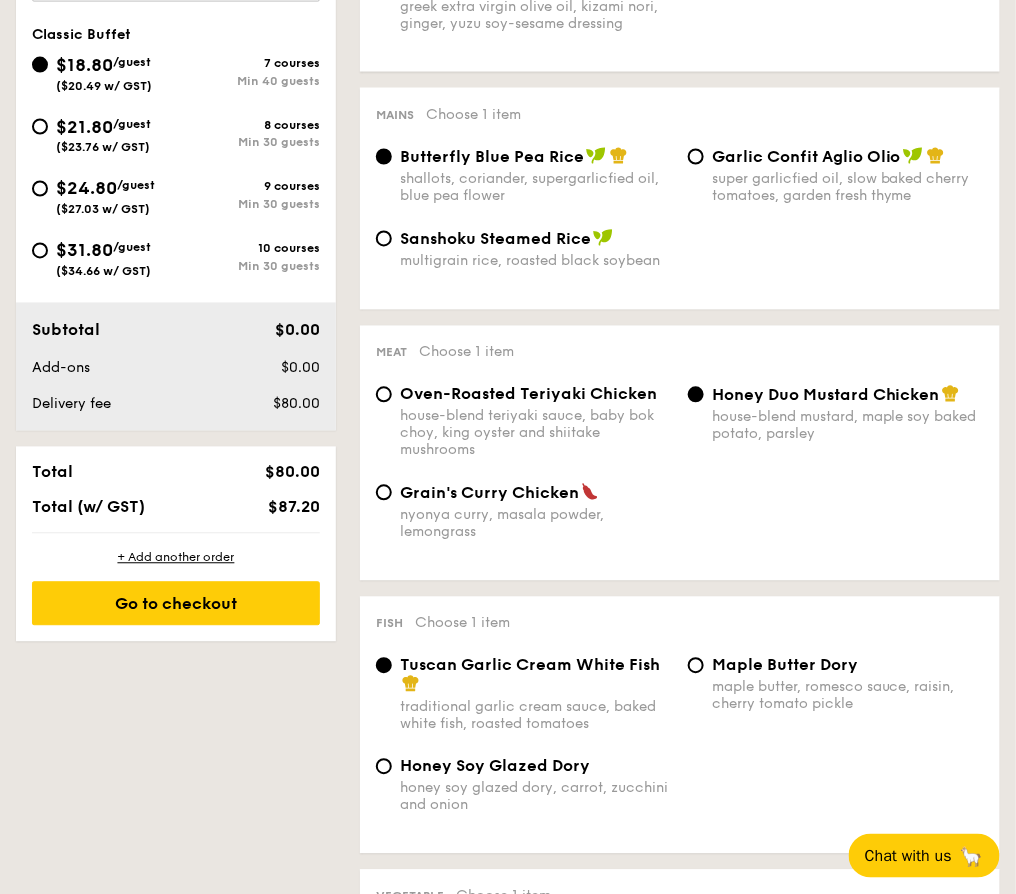 scroll, scrollTop: 933, scrollLeft: 0, axis: vertical 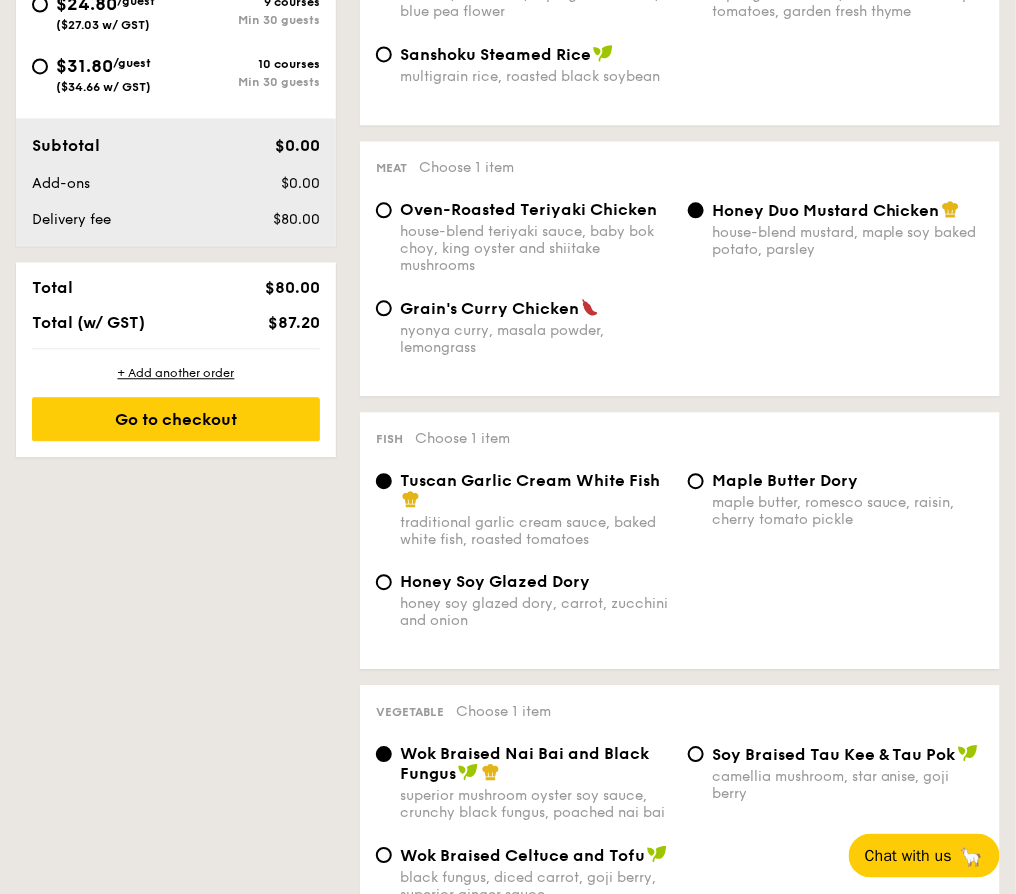 copy on "Fish
Choose 1 item
Tuscan Garlic Cream White Fish traditional garlic cream sauce, baked white fish, roasted tomatoes  Maple Butter Dory maple butter, romesco sauce, raisin, cherry tomato pickle Honey Soy Glazed Dory honey soy glazed dory, carrot, zucchini and onion" 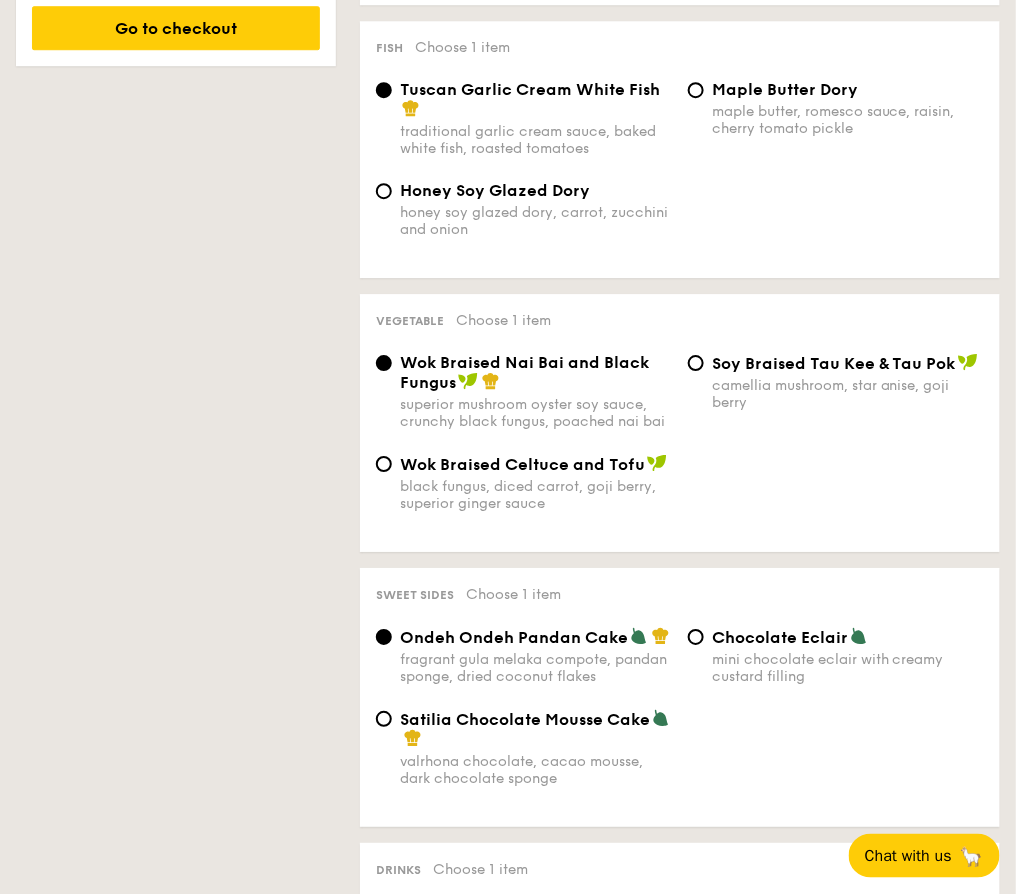 scroll, scrollTop: 1333, scrollLeft: 0, axis: vertical 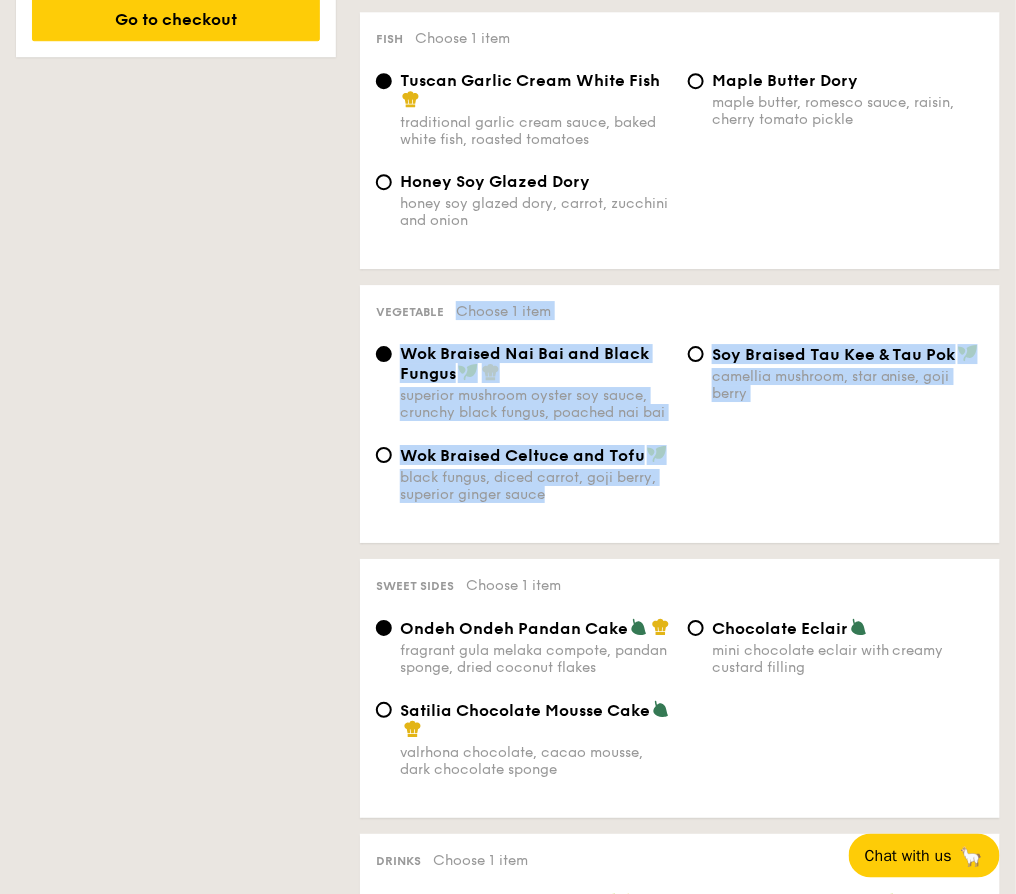 copy on "Vegetable
Choose 1 item
Wok Braised Nai Bai and Black Fungus  superior mushroom oyster soy sauce, crunchy black fungus, poached nai bai ⁠Soy Braised Tau Kee & Tau Pok camellia mushroom, star anise, goji berry Wok Braised Celtuce and Tofu black fungus, diced carrot, goji berry, superior ginger sauce" 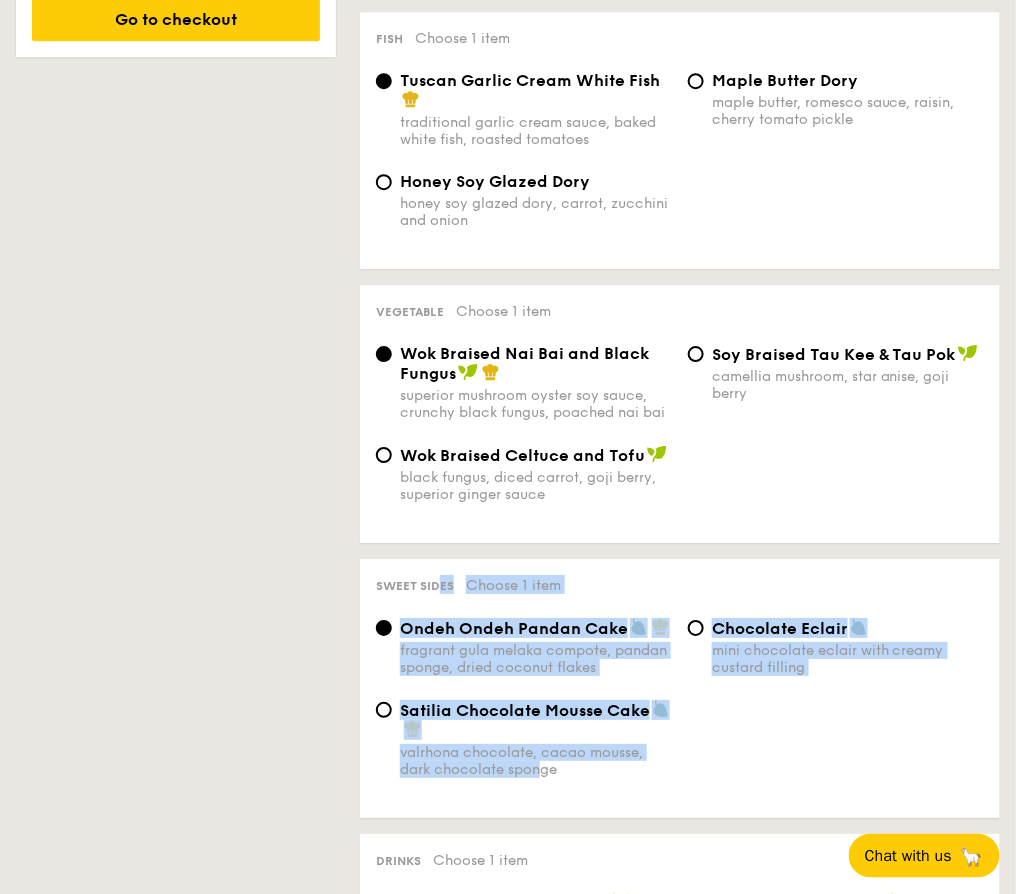 copy on "Sweet sides
Choose 1 item
Ondeh Ondeh Pandan Cake fragrant gula melaka compote, pandan sponge, dried coconut flakes Chocolate Eclair mini chocolate eclair with creamy custard filling Satilia Chocolate Mousse Cake valrhona chocolate, cacao mousse, dark chocolate spon" 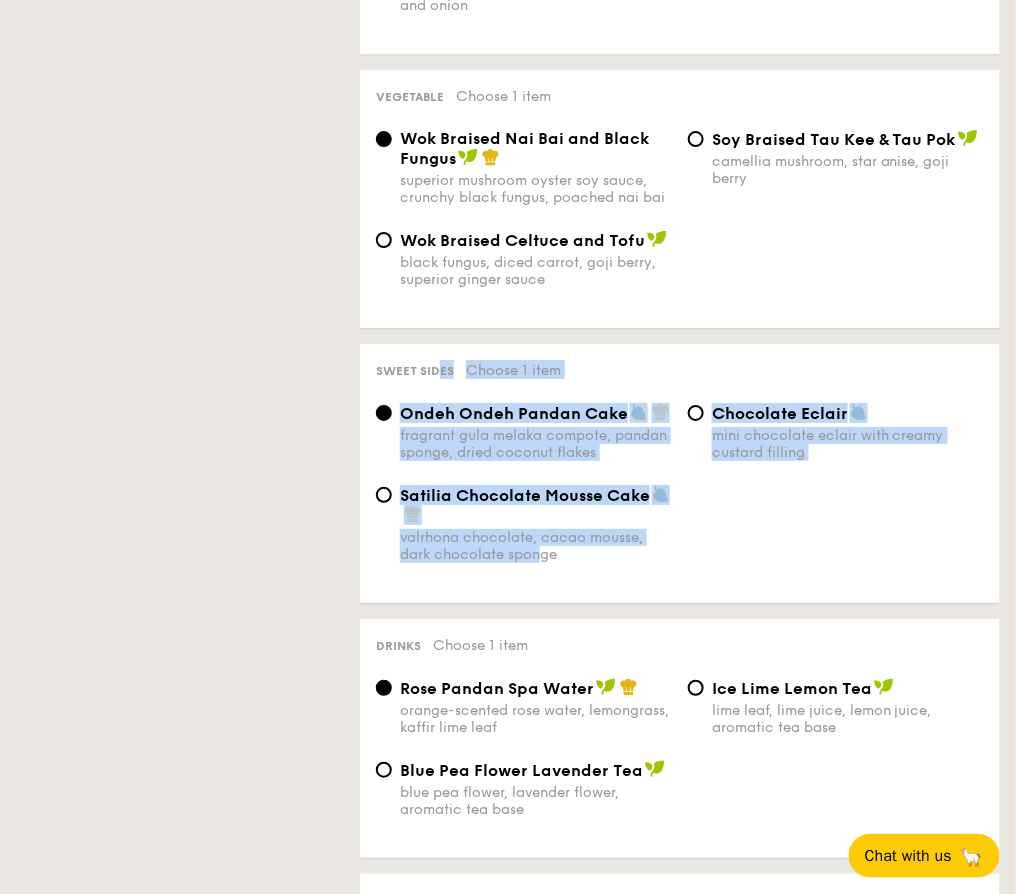 scroll, scrollTop: 1733, scrollLeft: 0, axis: vertical 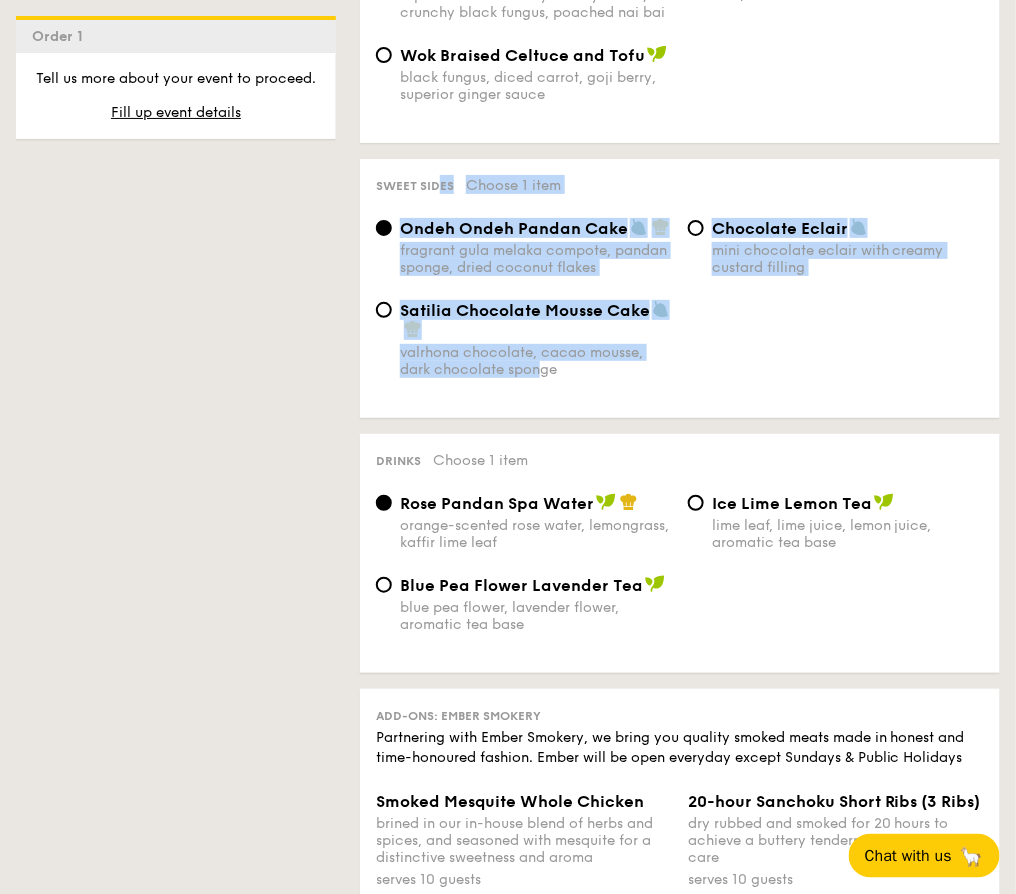 copy on "Drinks
Choose 1 item
Rose Pandan Spa Water orange-scented rose water, lemongrass, kaffir lime leaf Ice Lime Lemon Tea lime leaf, lime juice, lemon juice, aromatic tea base Blue Pea Flower Lavender Tea blue pea flower, lavender flower, aromatic tea base" 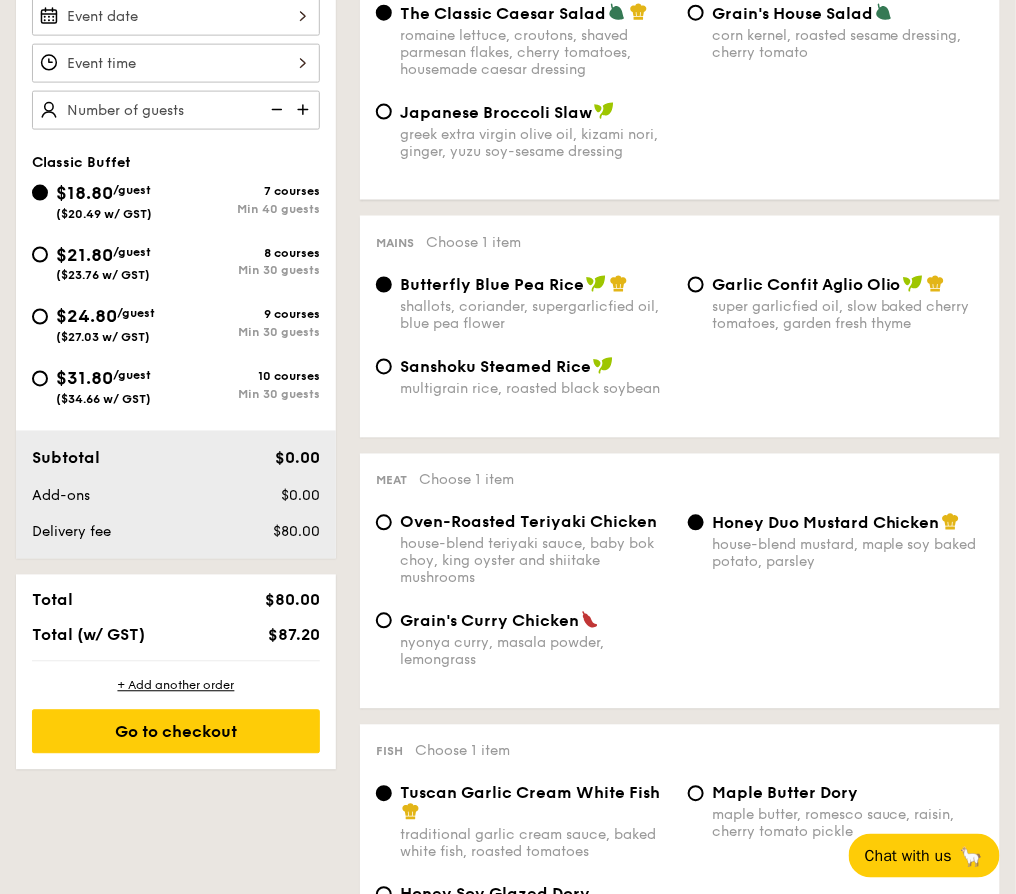 scroll, scrollTop: 400, scrollLeft: 0, axis: vertical 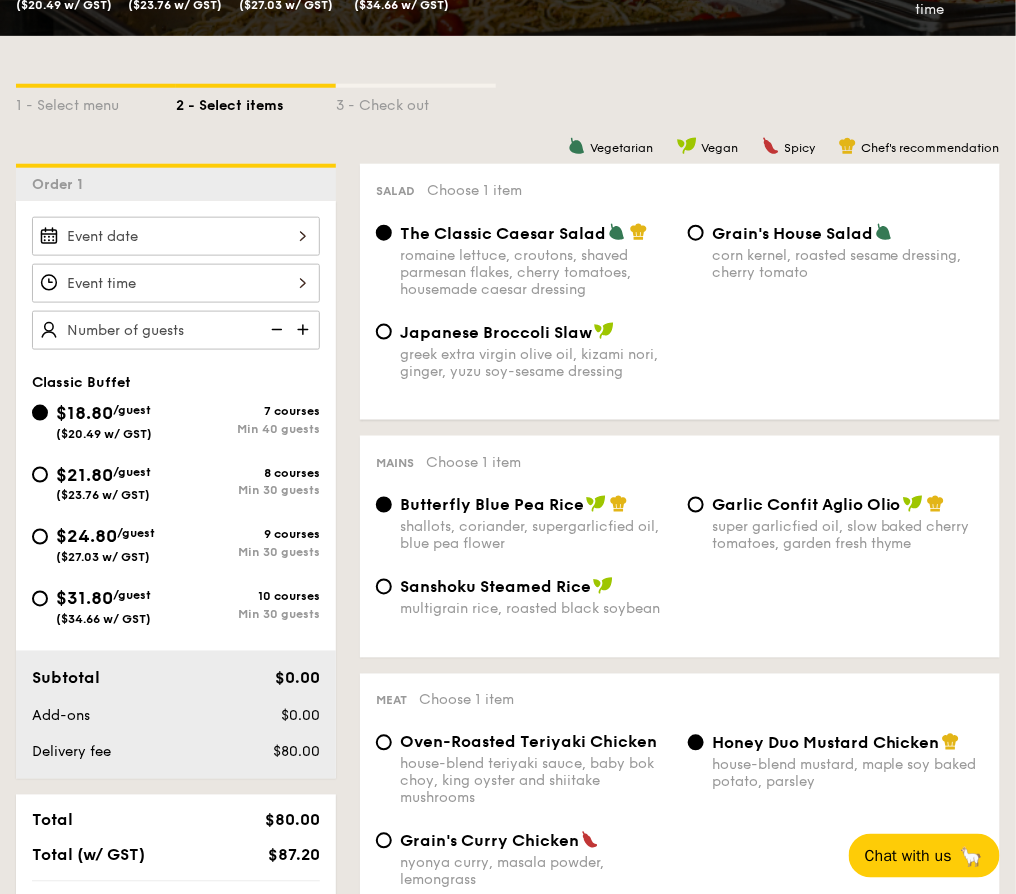click on "8 courses
Min 30 guests" at bounding box center (248, 482) 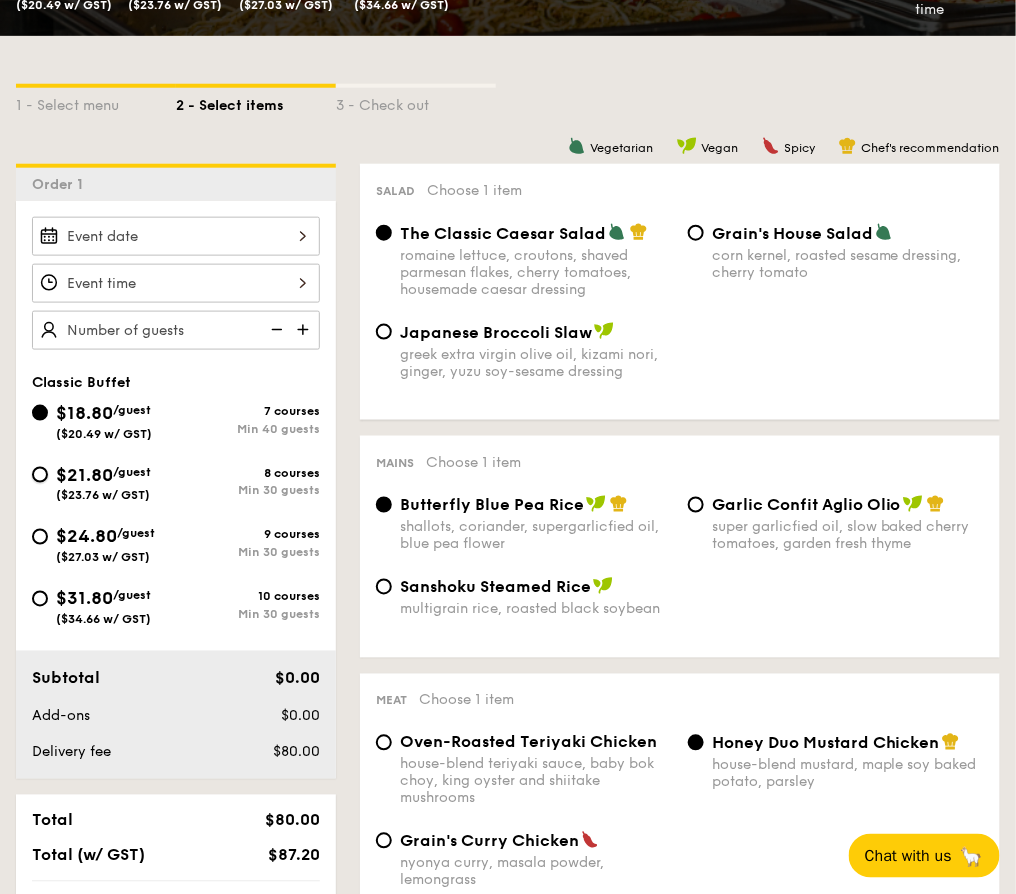 click on "$21.80
/guest
($23.76 w/ GST)
8 courses
Min 30 guests" at bounding box center (40, 475) 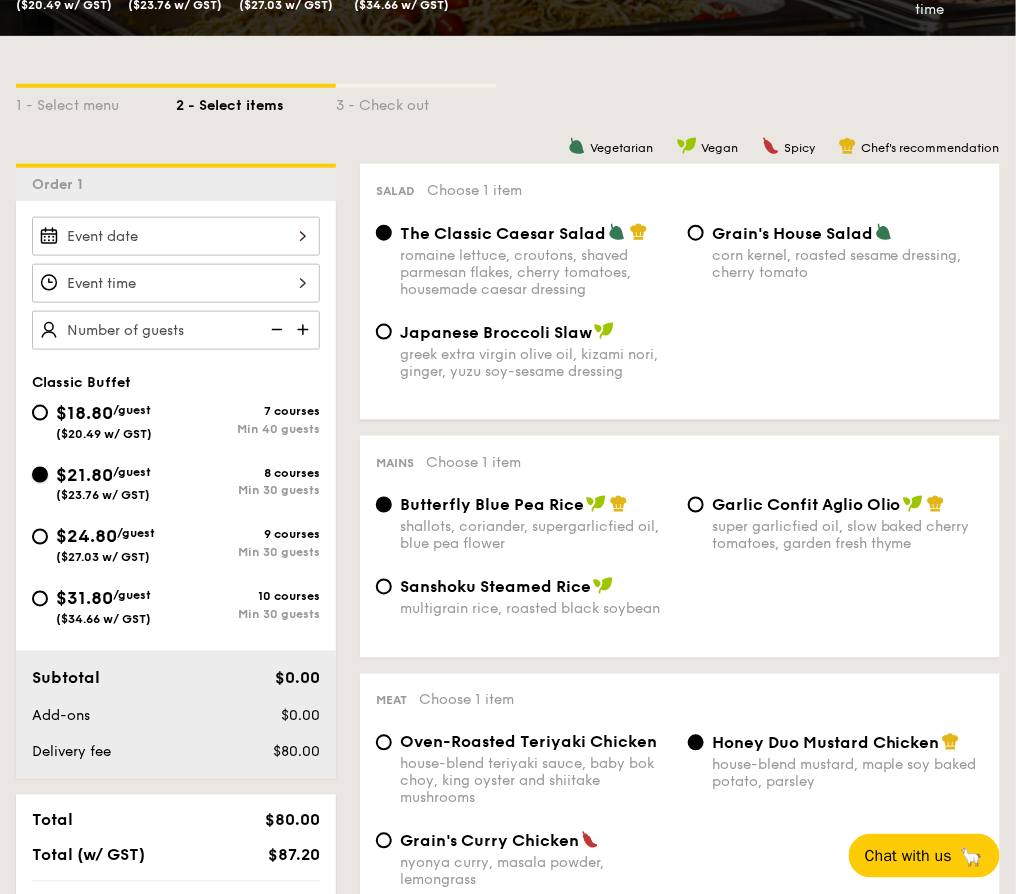 radio on "true" 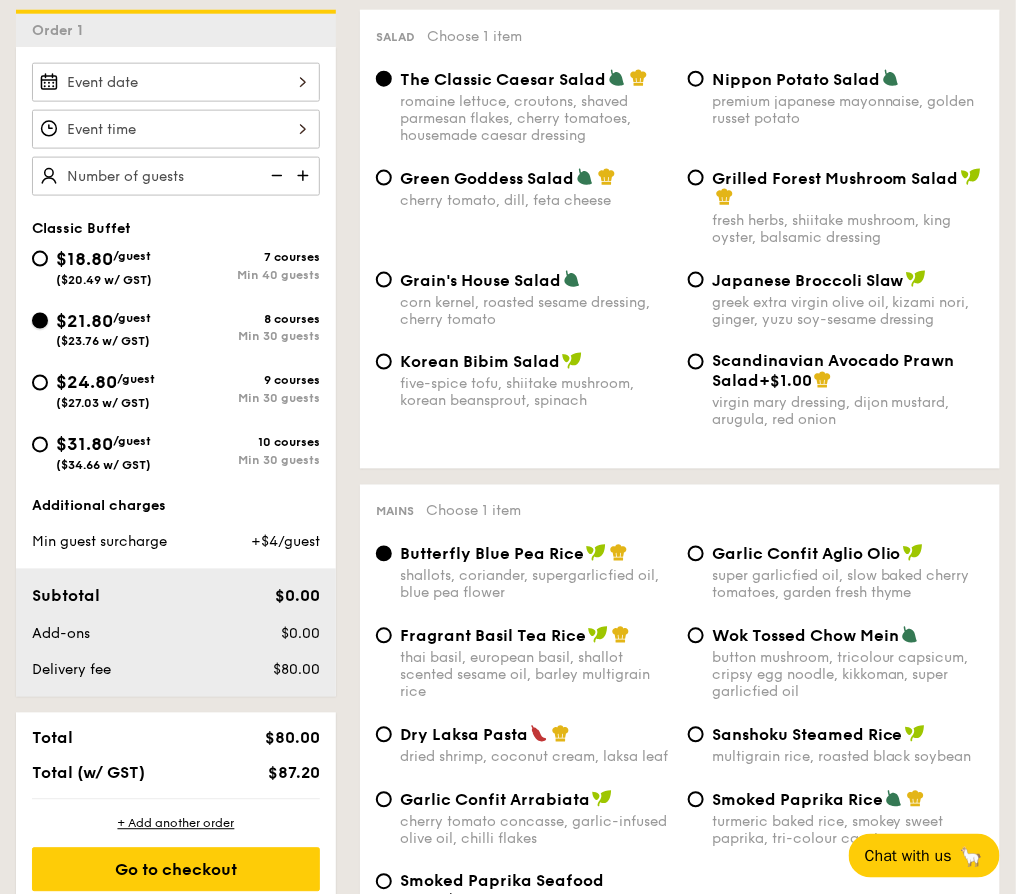 scroll, scrollTop: 400, scrollLeft: 0, axis: vertical 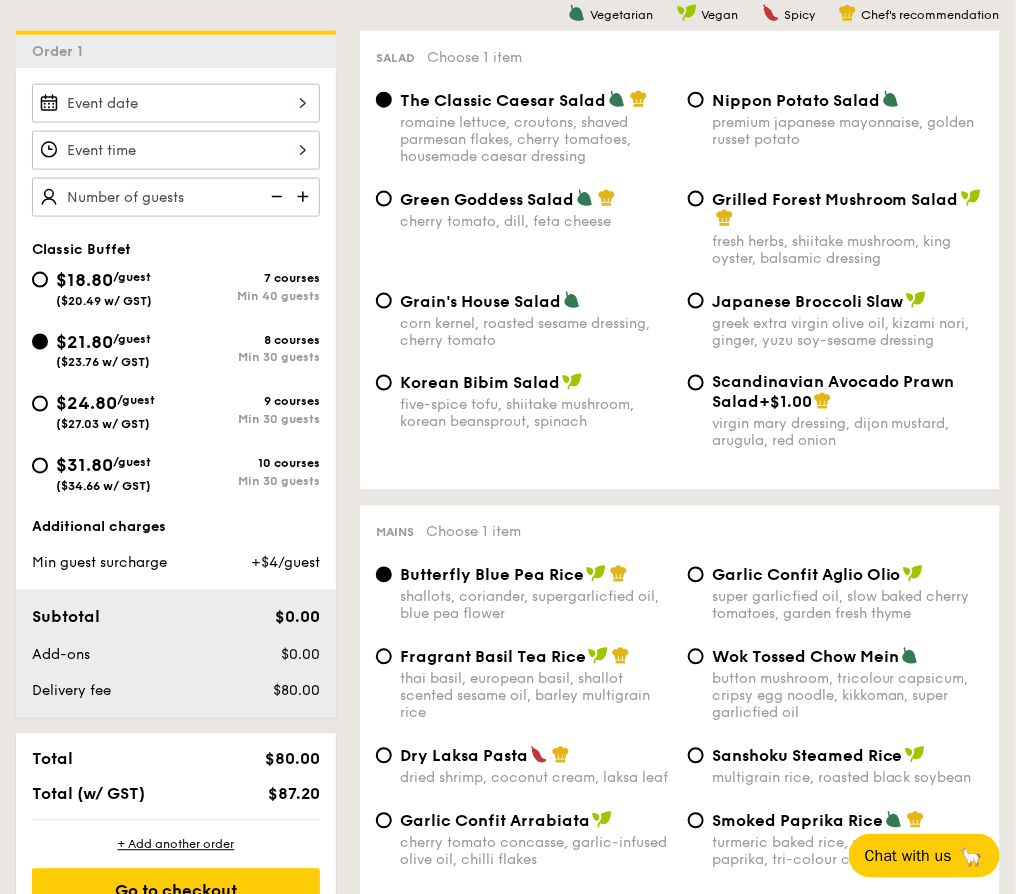click on "Min 30 guests" at bounding box center [248, 420] 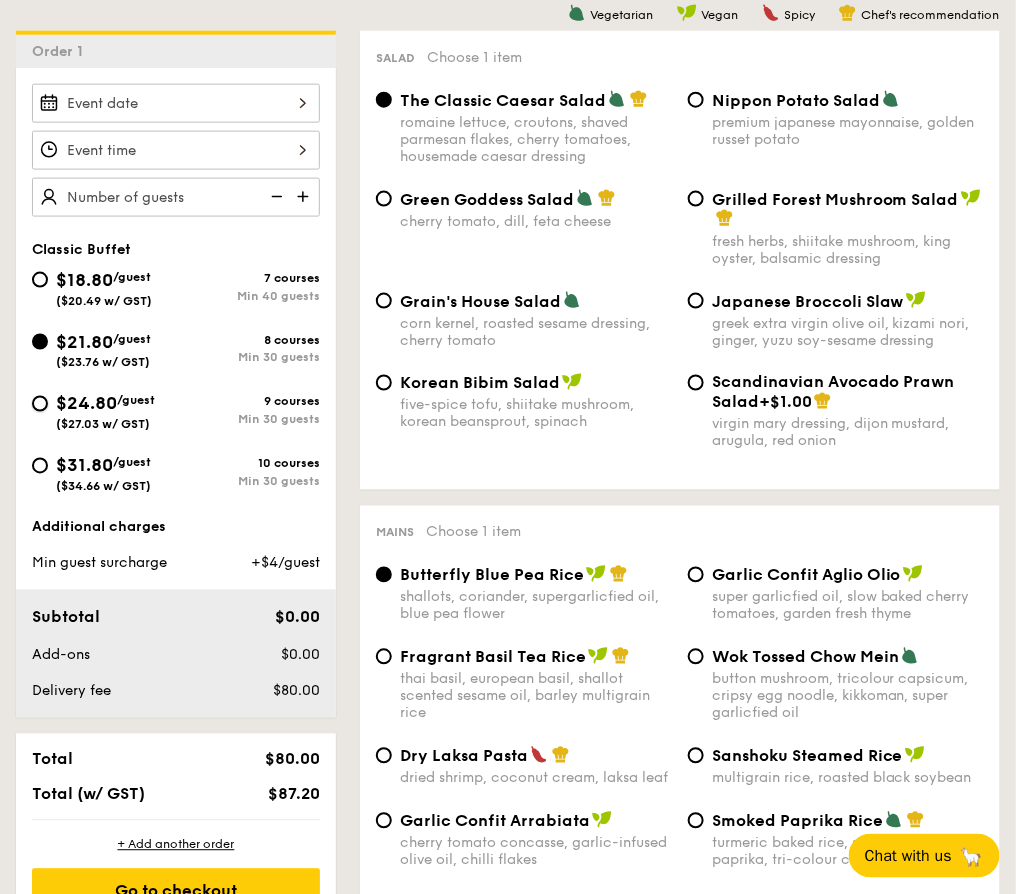 click on "$24.80
/guest
($27.03 w/ GST)
9 courses
Min 30 guests" at bounding box center (40, 404) 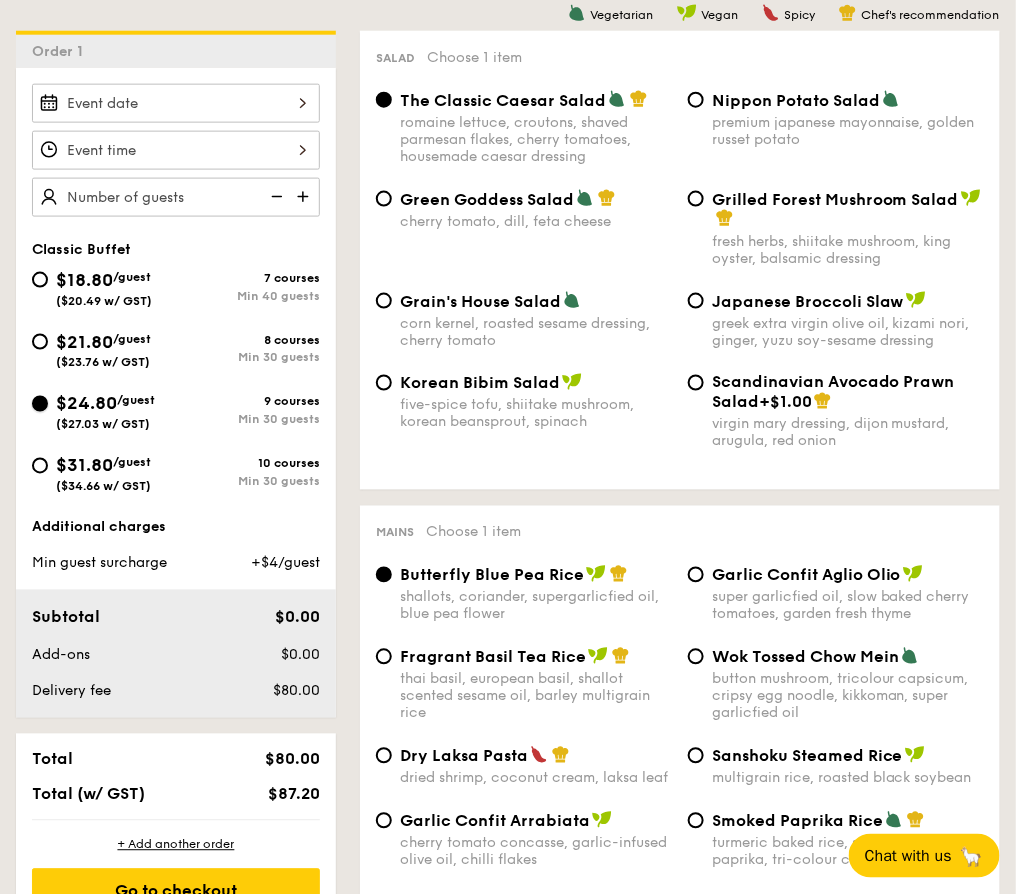 radio on "true" 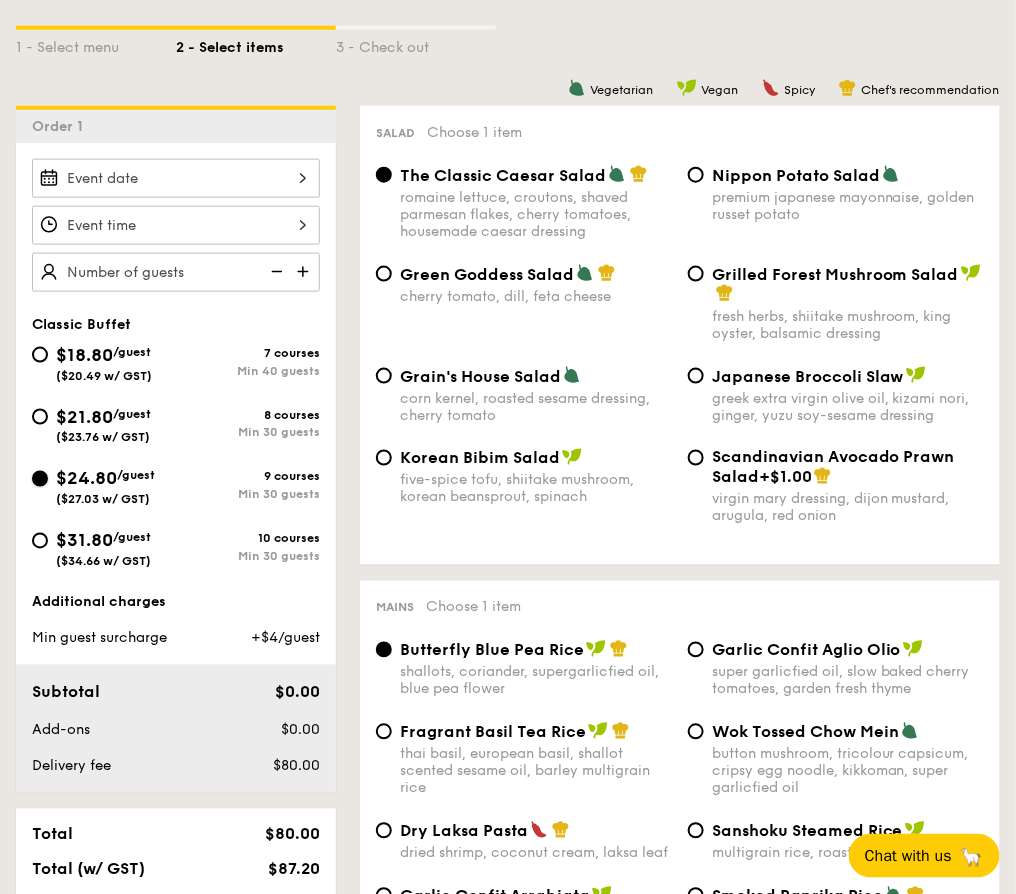 scroll, scrollTop: 476, scrollLeft: 0, axis: vertical 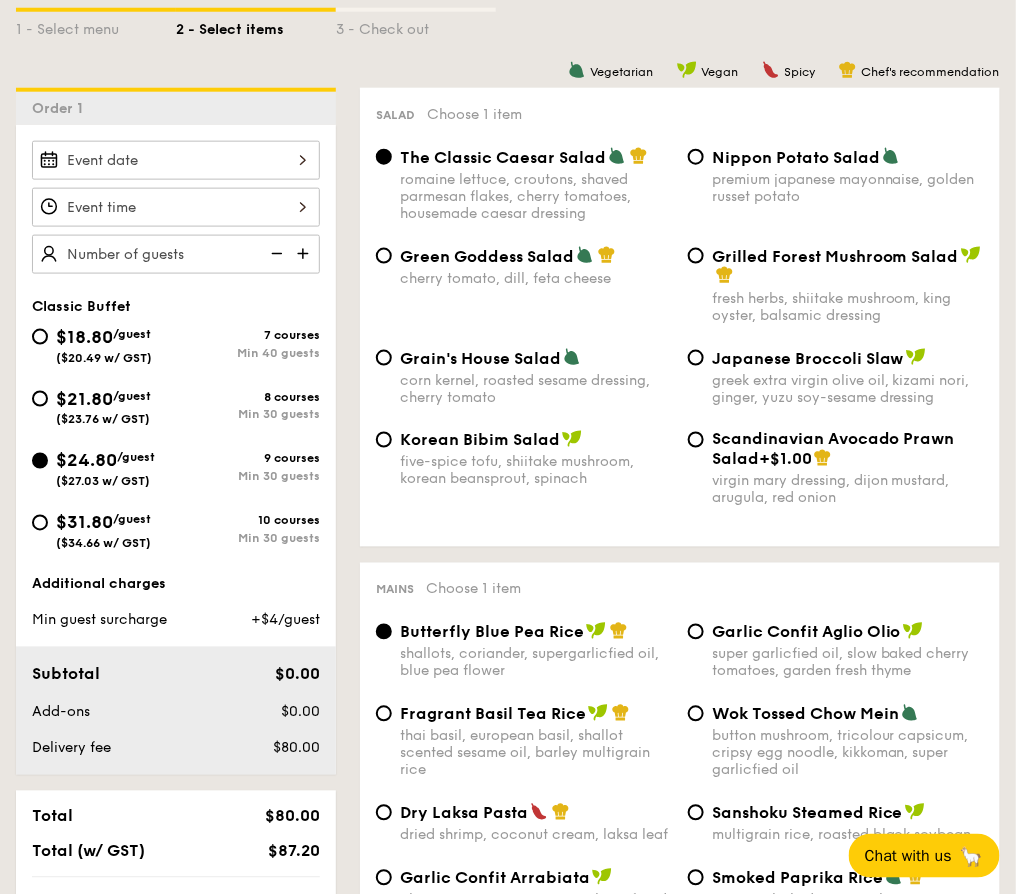 drag, startPoint x: 324, startPoint y: 476, endPoint x: 41, endPoint y: 455, distance: 283.77808 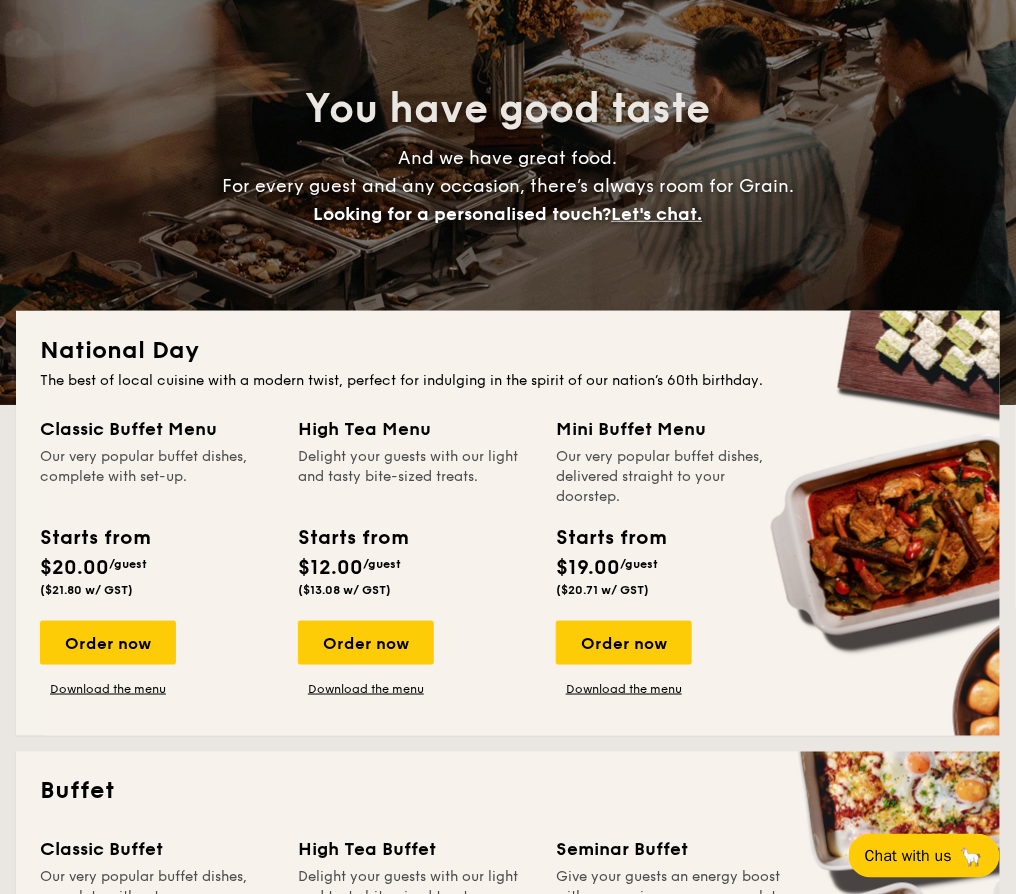scroll, scrollTop: 689, scrollLeft: 0, axis: vertical 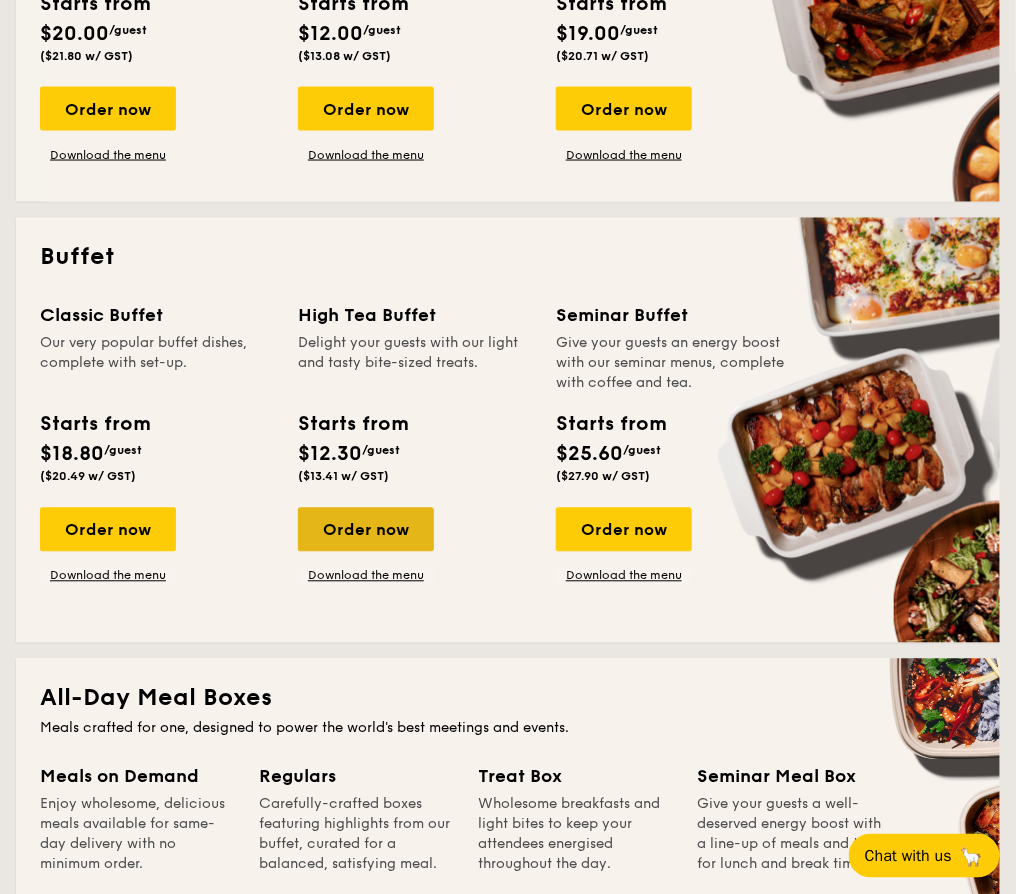 click on "Order now" at bounding box center (366, 530) 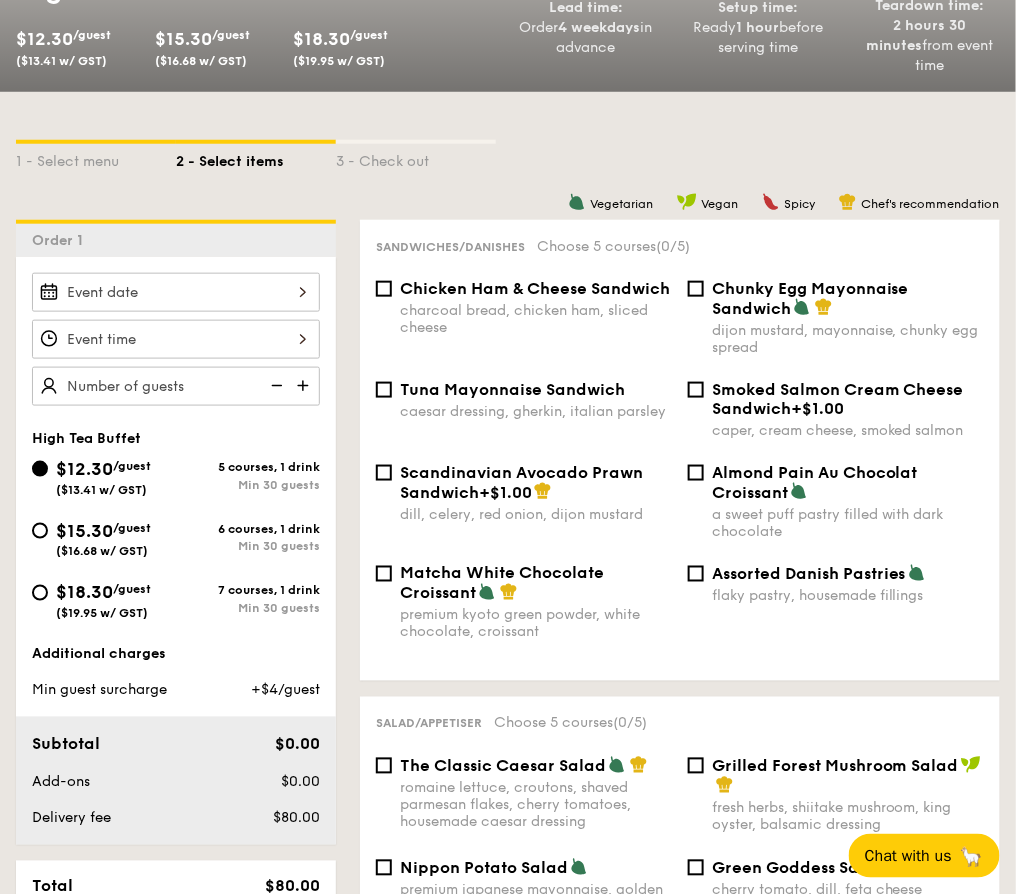 scroll, scrollTop: 288, scrollLeft: 0, axis: vertical 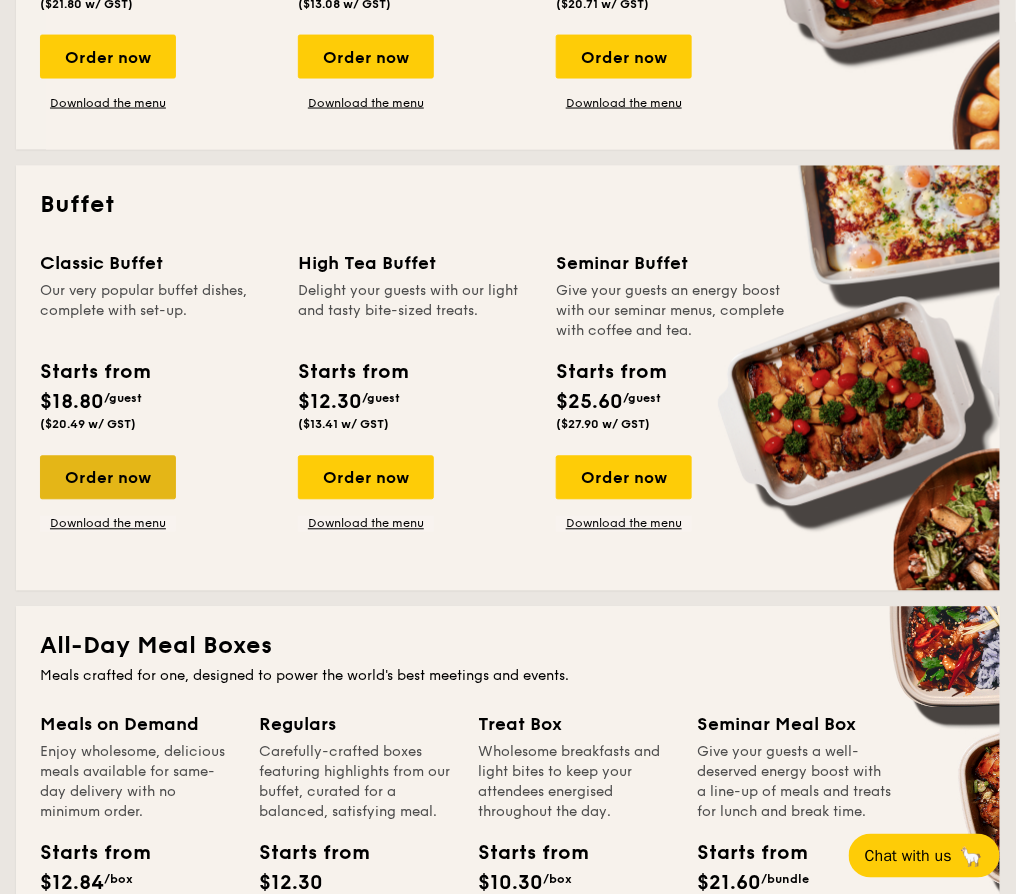 click on "Order now" at bounding box center (108, 478) 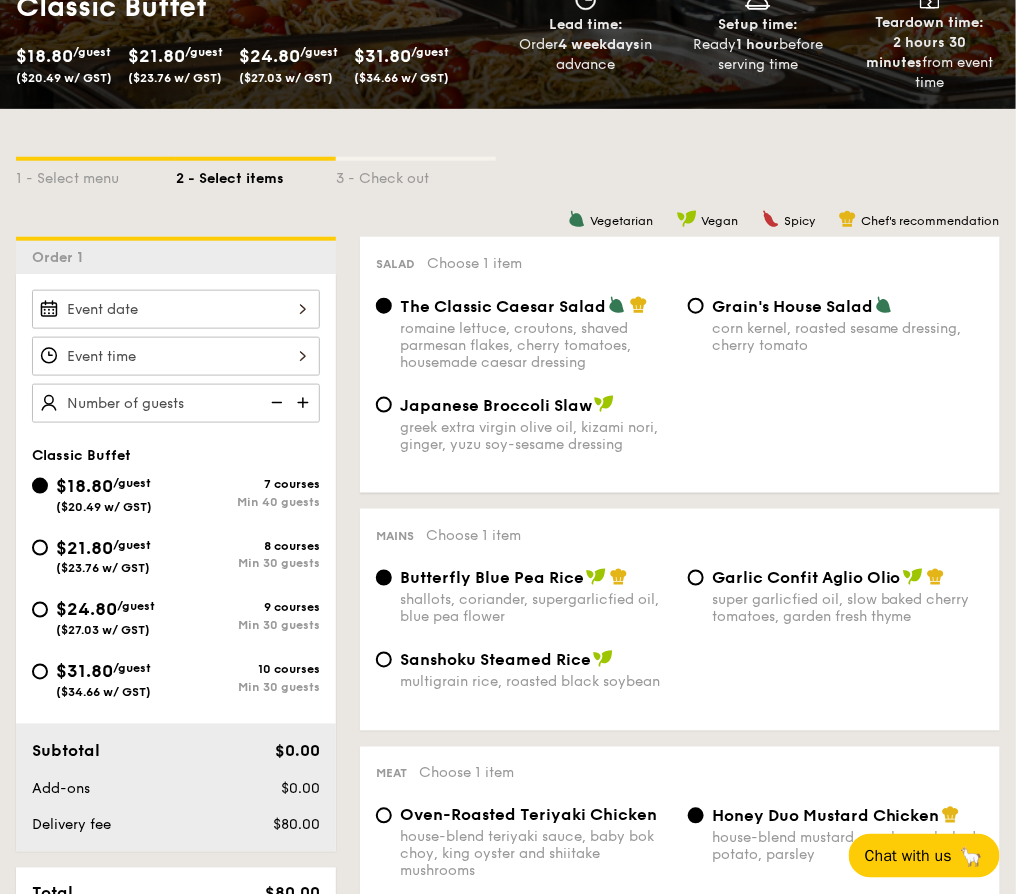 scroll, scrollTop: 400, scrollLeft: 0, axis: vertical 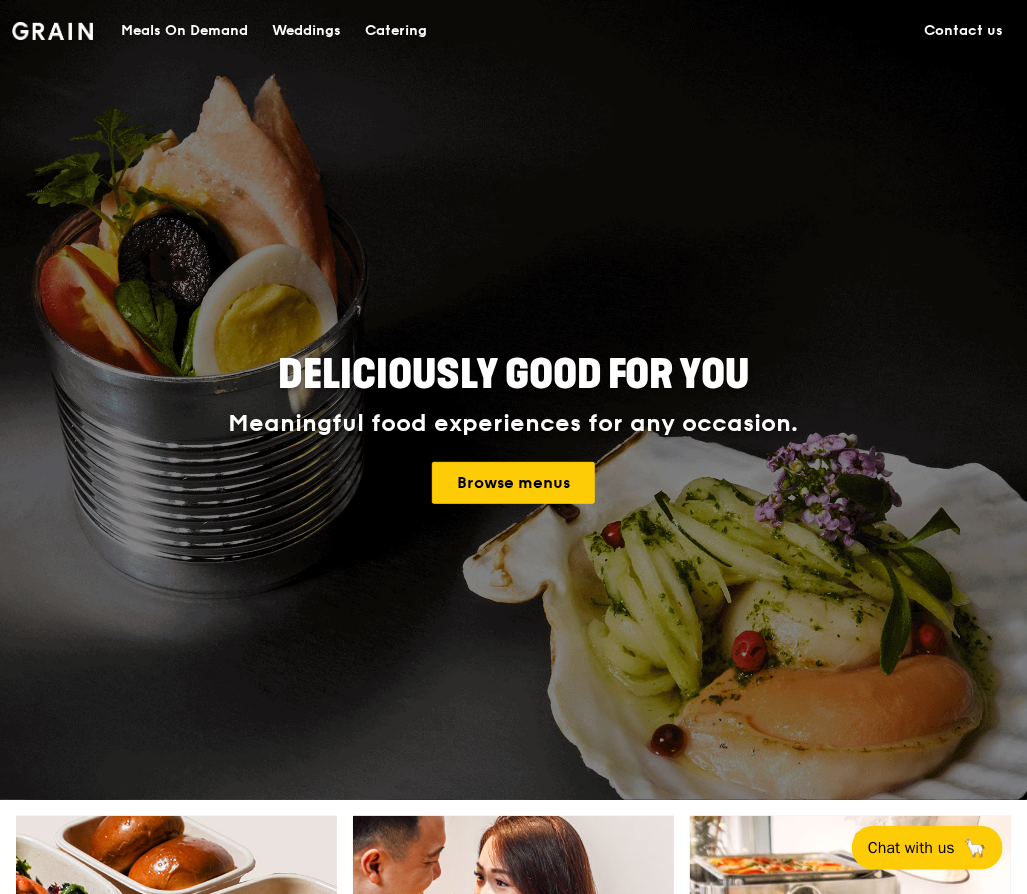 click on "Catering" at bounding box center [396, 31] 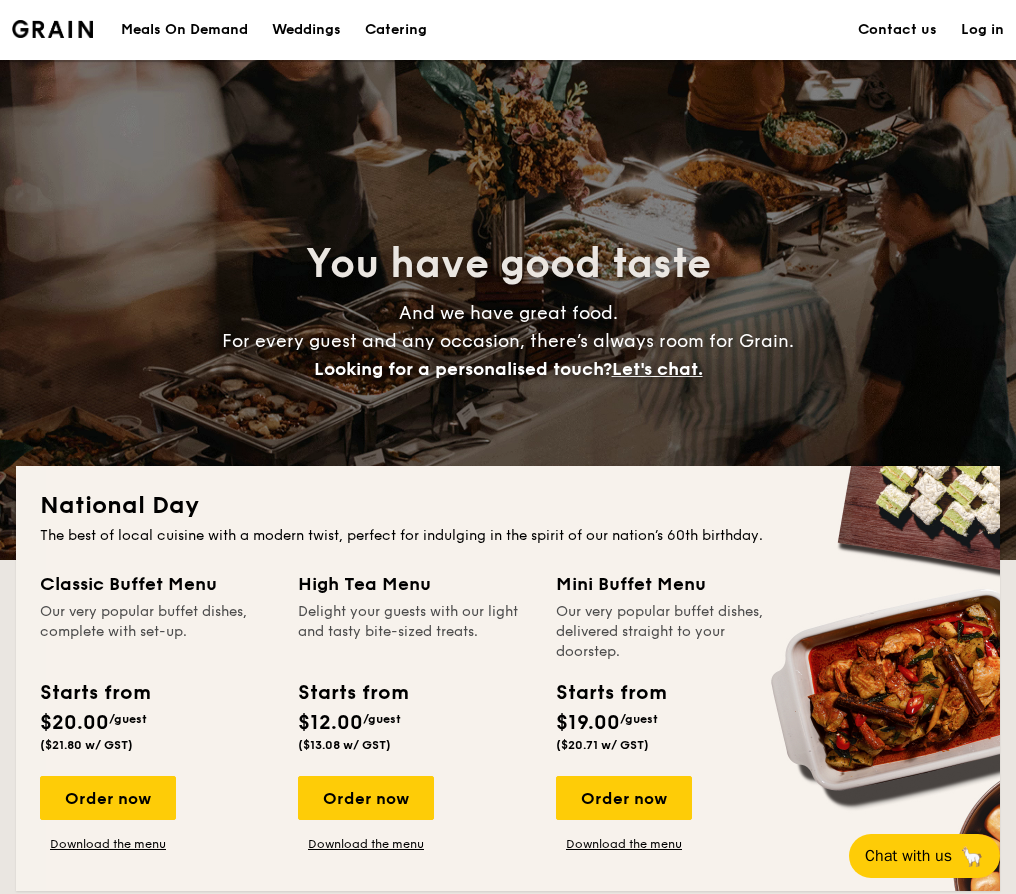 scroll, scrollTop: 0, scrollLeft: 0, axis: both 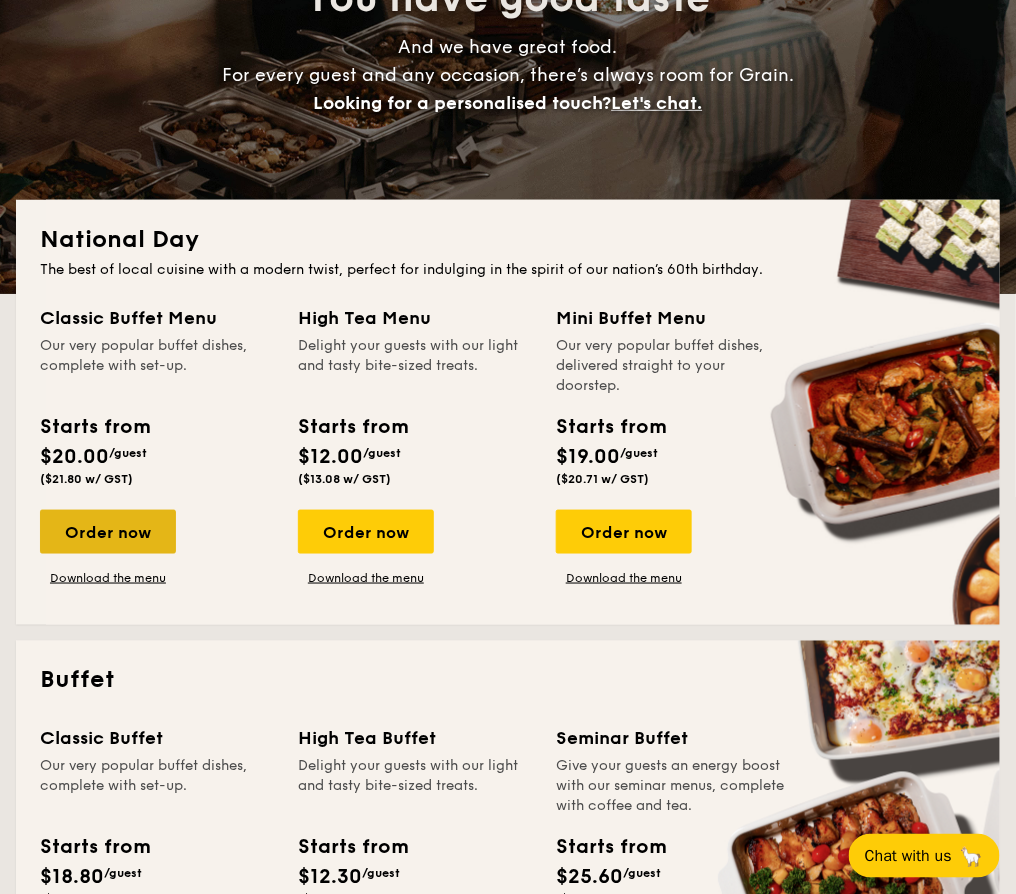 click on "Order now" at bounding box center [108, 532] 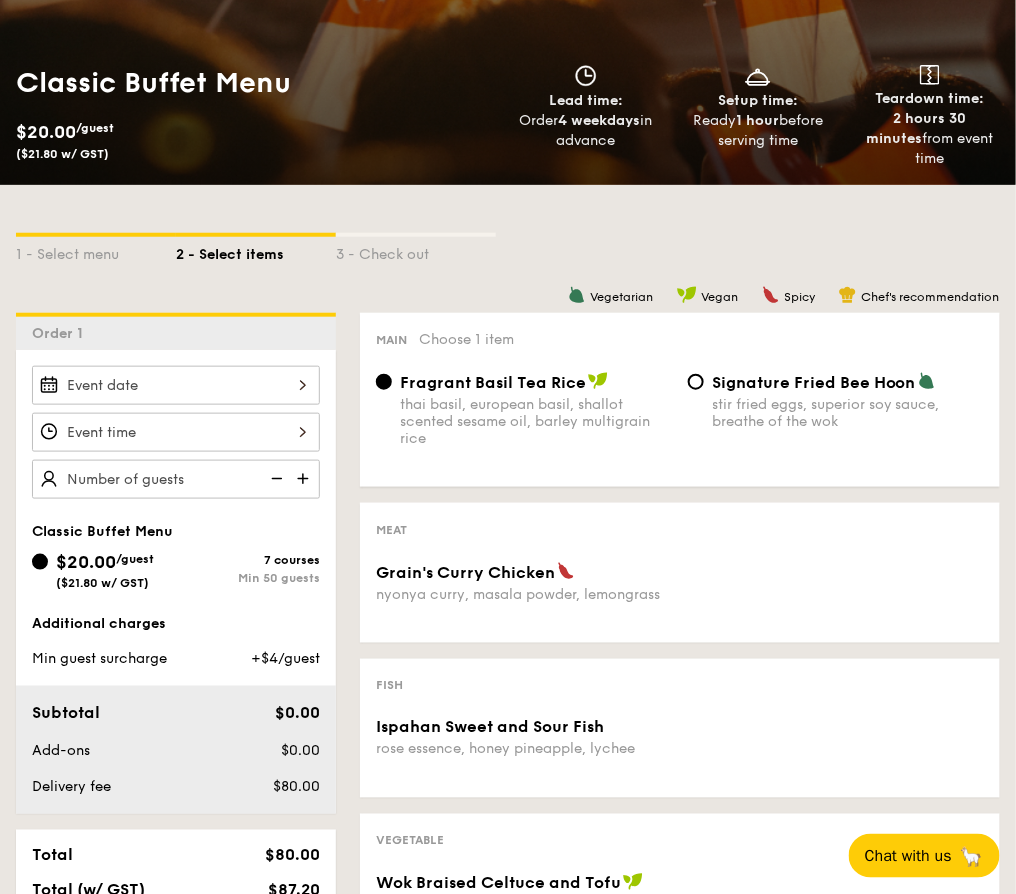 scroll, scrollTop: 133, scrollLeft: 0, axis: vertical 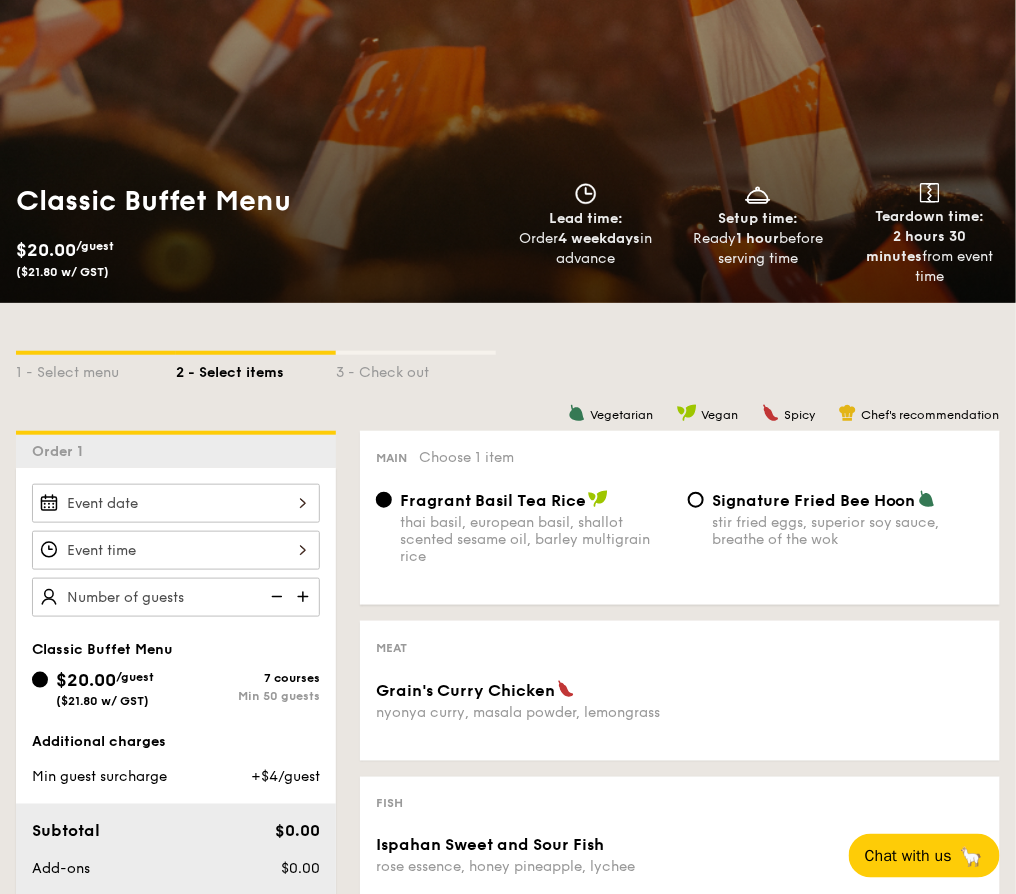 drag, startPoint x: 116, startPoint y: 274, endPoint x: 31, endPoint y: 195, distance: 116.0431 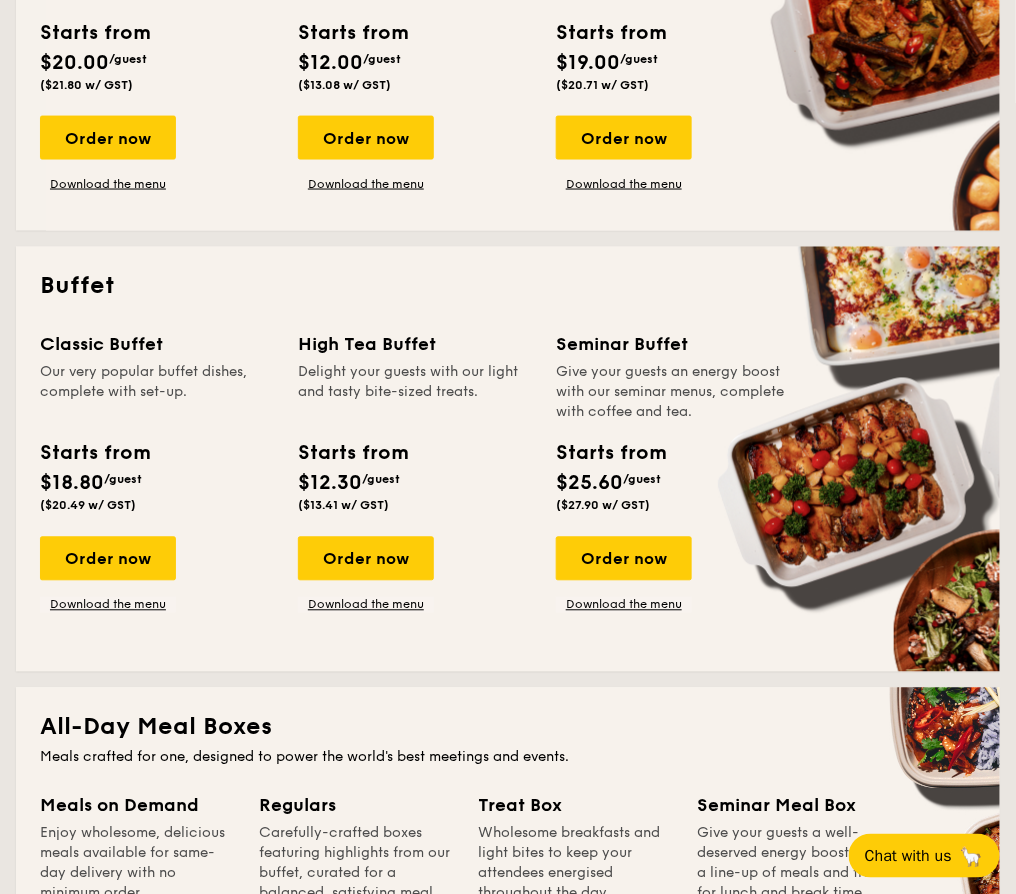 scroll, scrollTop: 666, scrollLeft: 0, axis: vertical 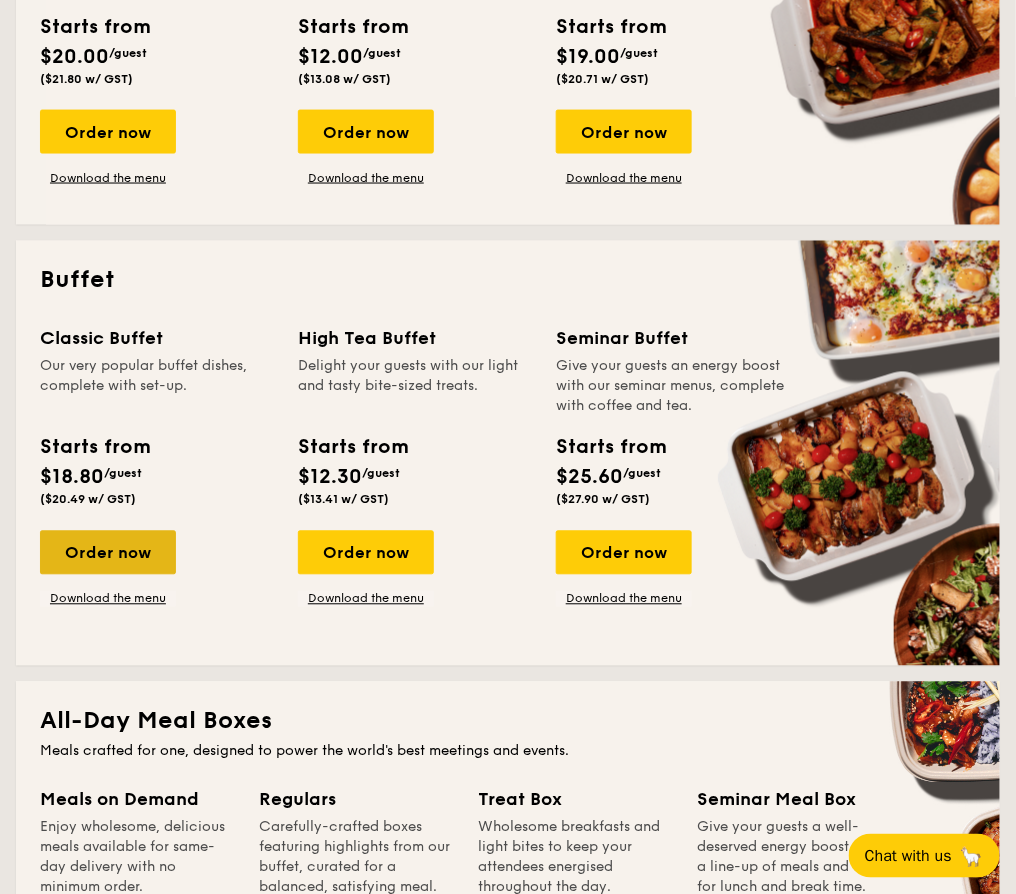 click on "Order now" at bounding box center (108, 553) 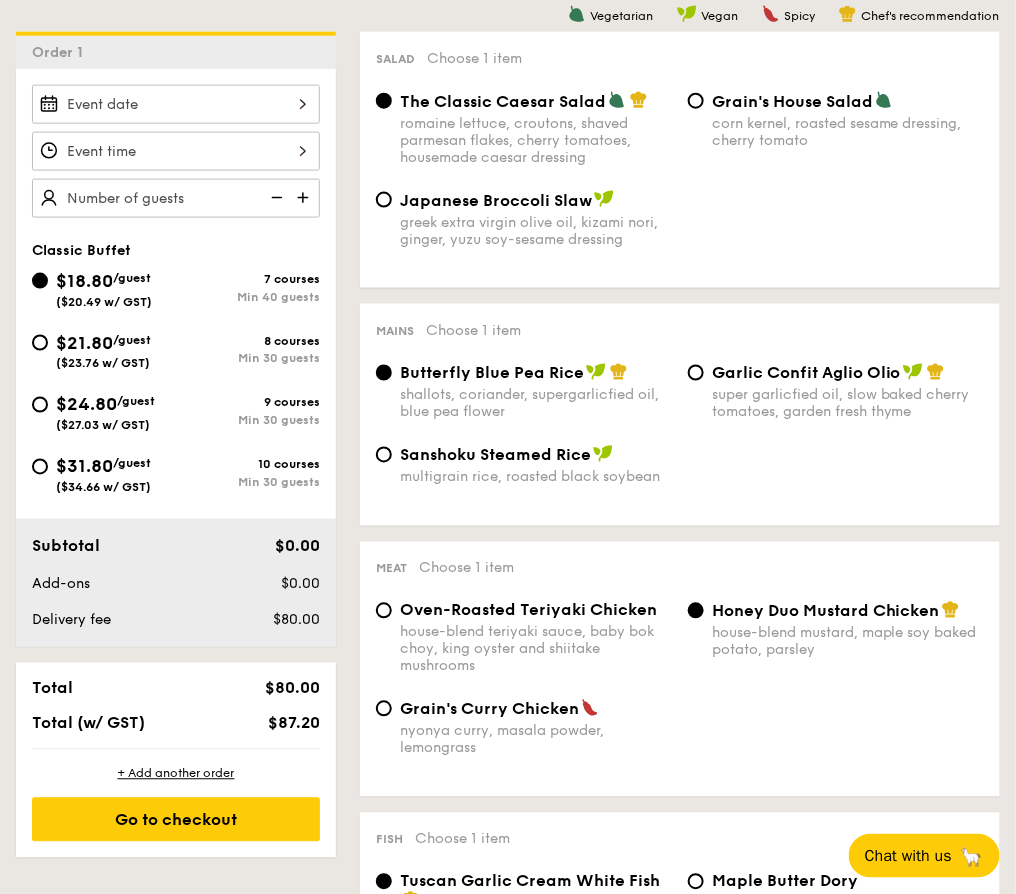 scroll, scrollTop: 533, scrollLeft: 0, axis: vertical 